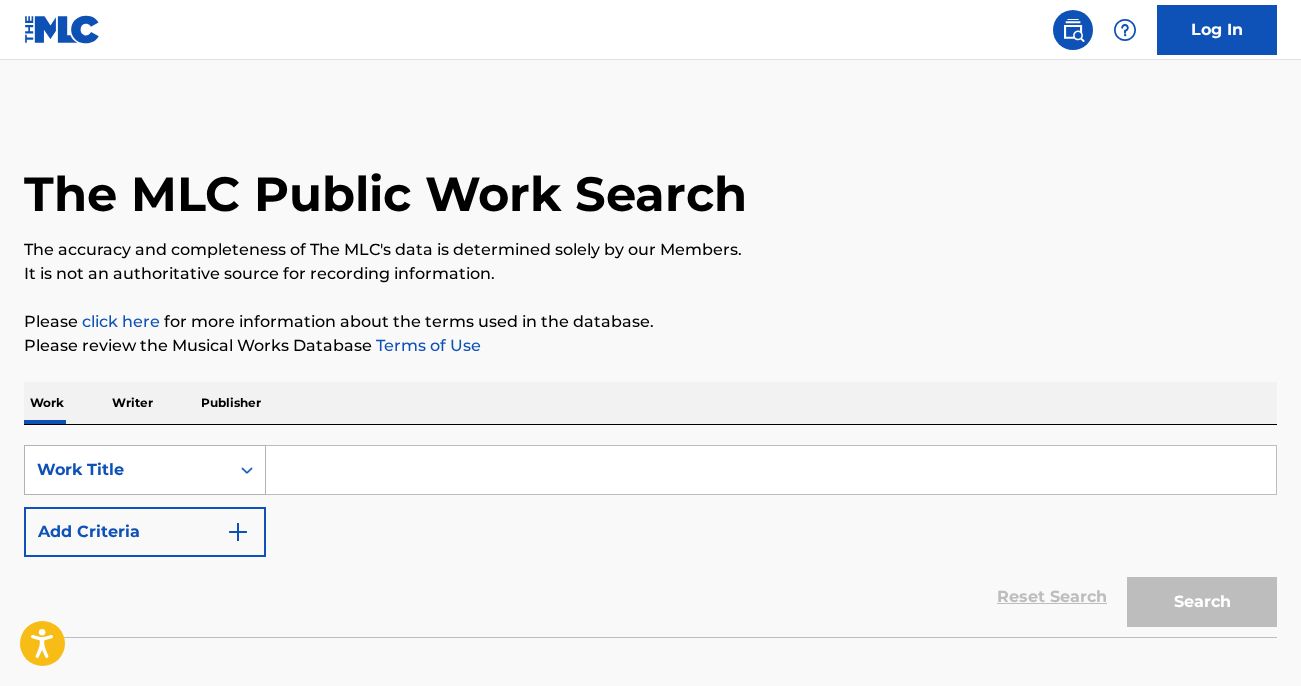 scroll, scrollTop: 101, scrollLeft: 0, axis: vertical 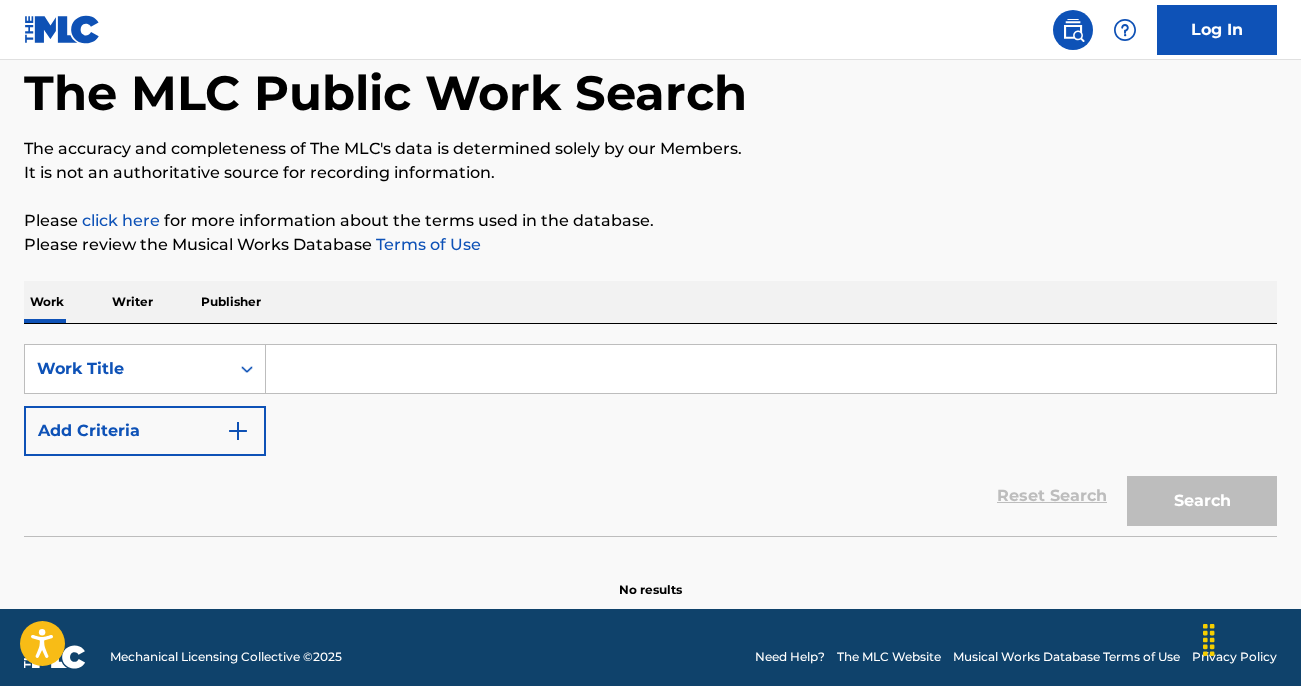 click at bounding box center (238, 431) 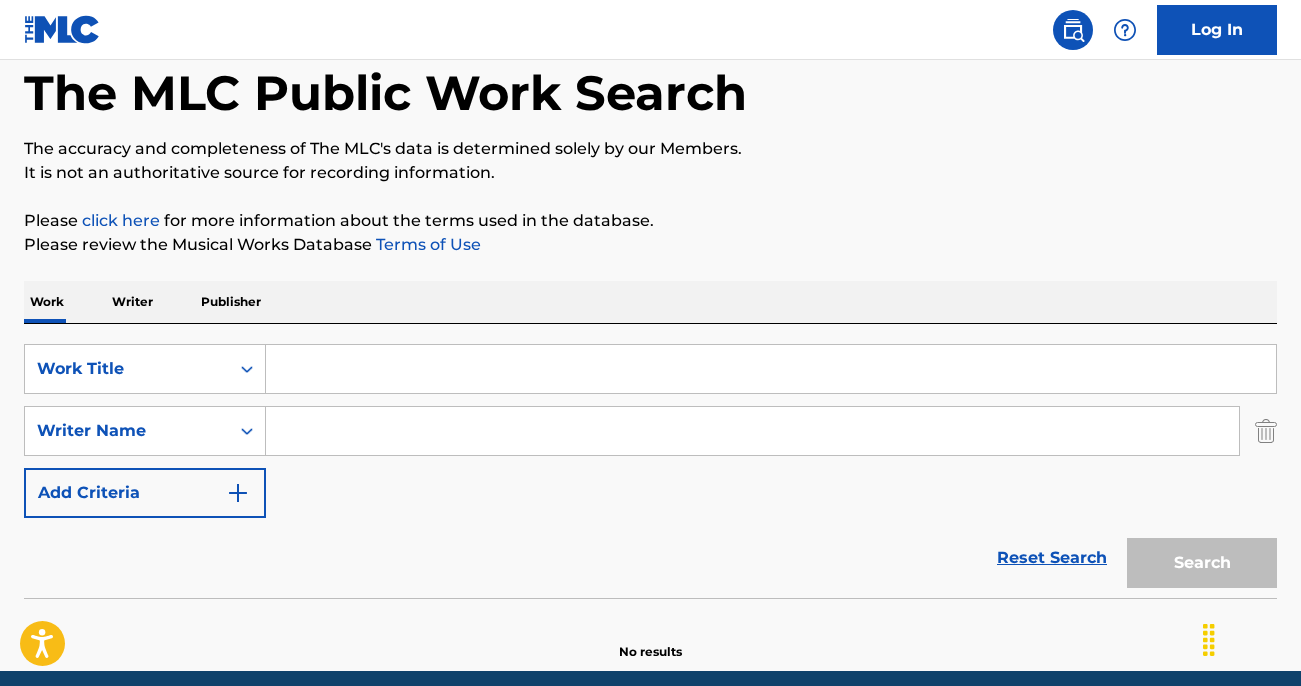 click at bounding box center [771, 369] 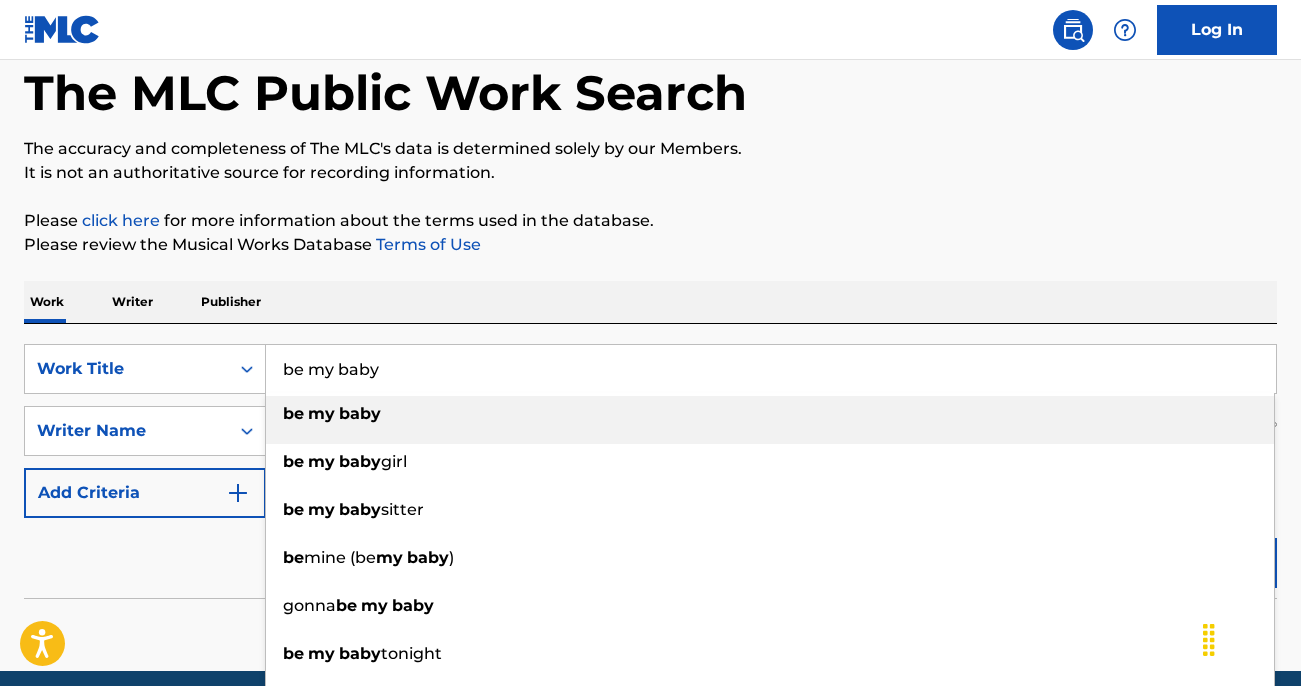 type on "be my baby" 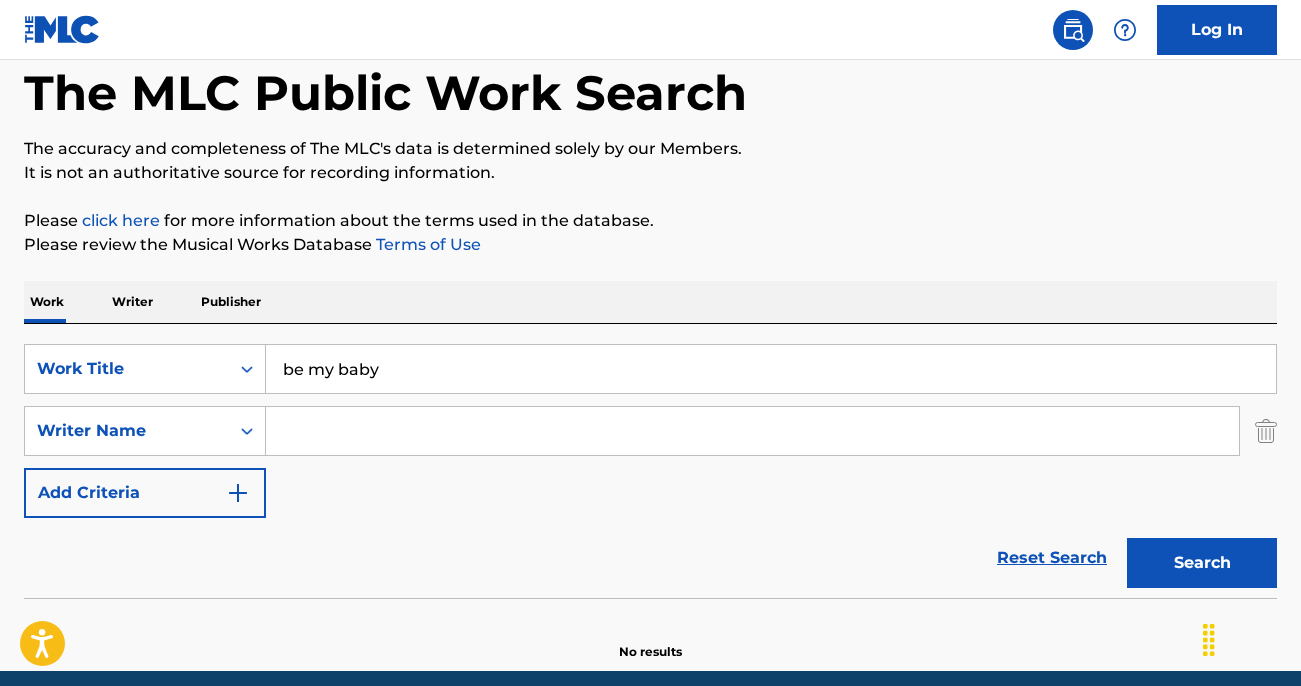 click at bounding box center [752, 431] 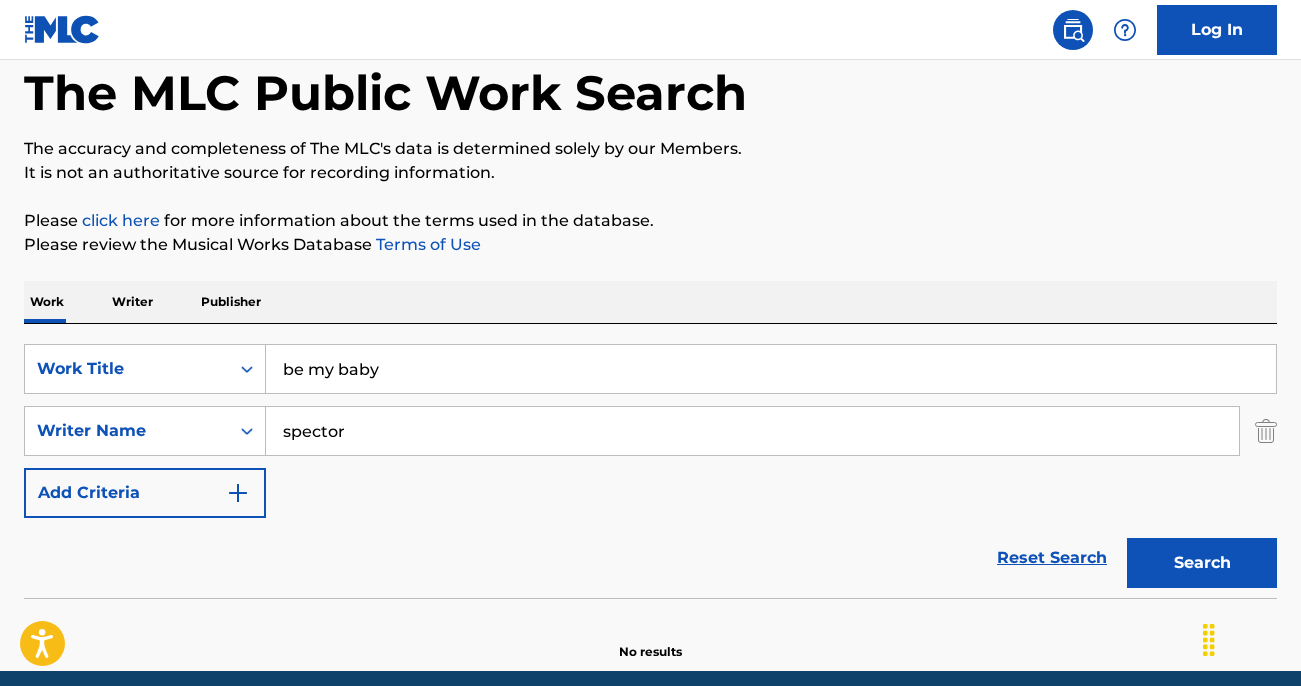 type on "spector" 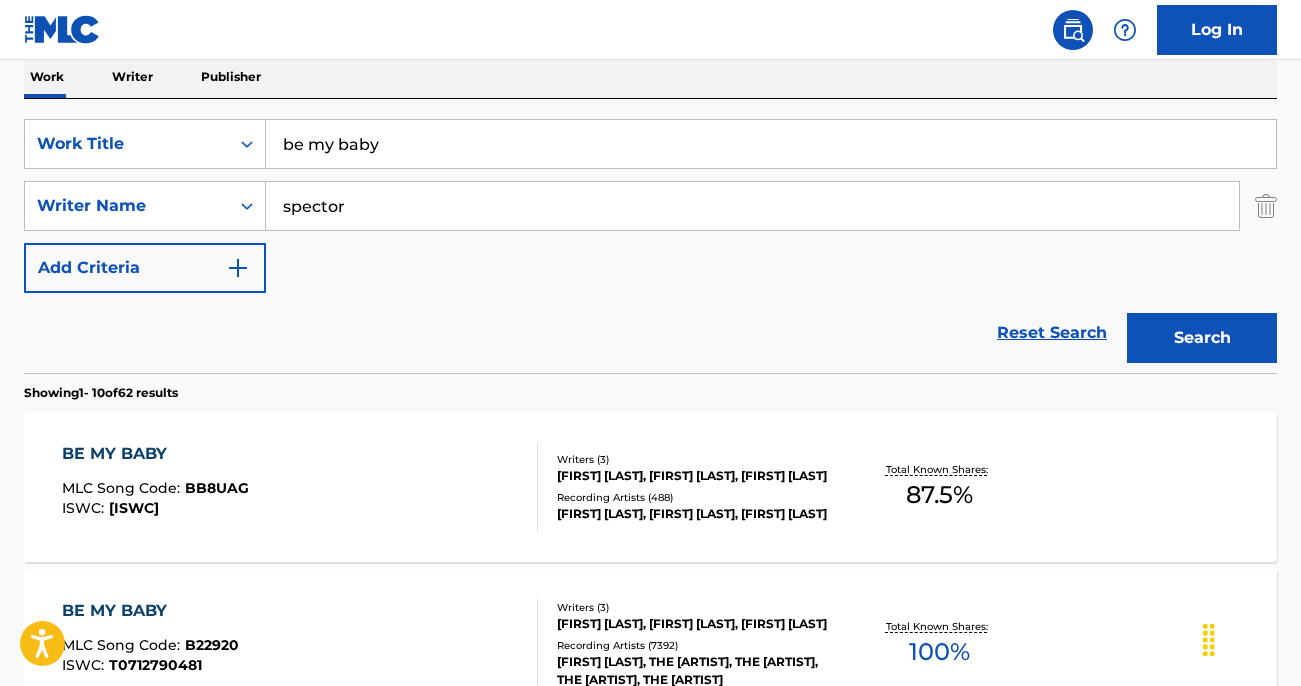 scroll, scrollTop: 451, scrollLeft: 0, axis: vertical 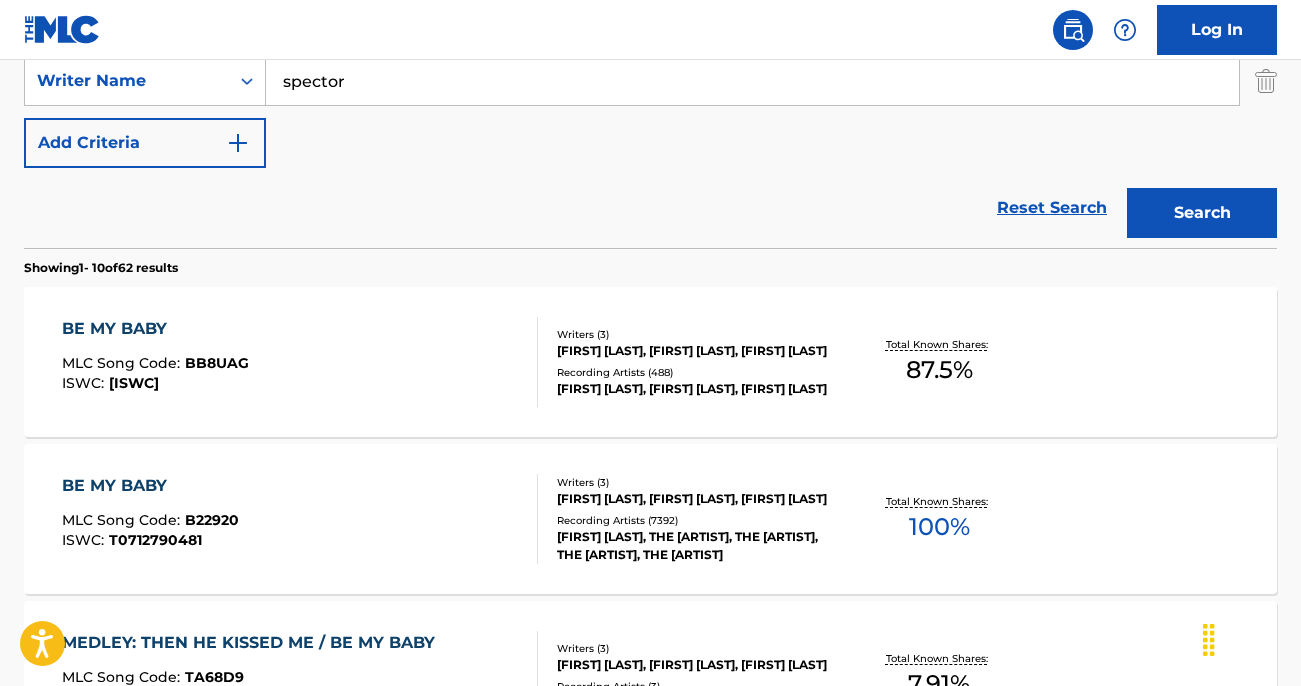 click on "Writers ( 3 )" at bounding box center (696, 482) 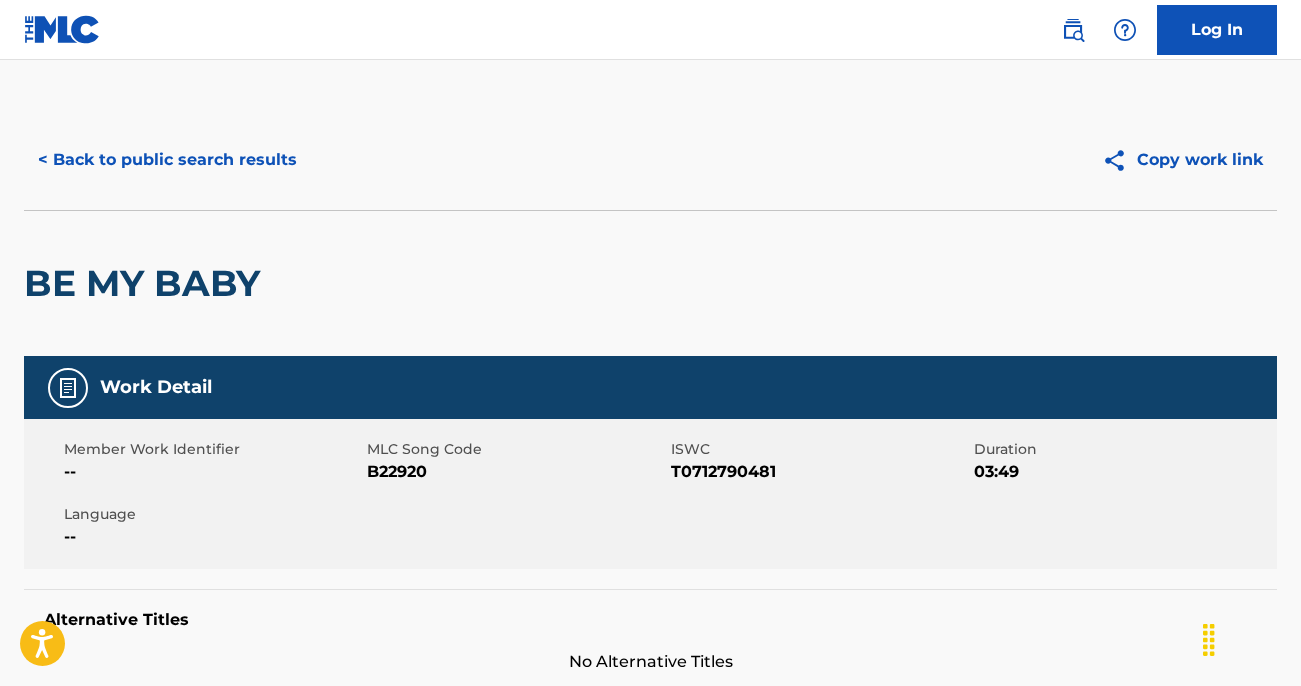 scroll, scrollTop: 0, scrollLeft: 0, axis: both 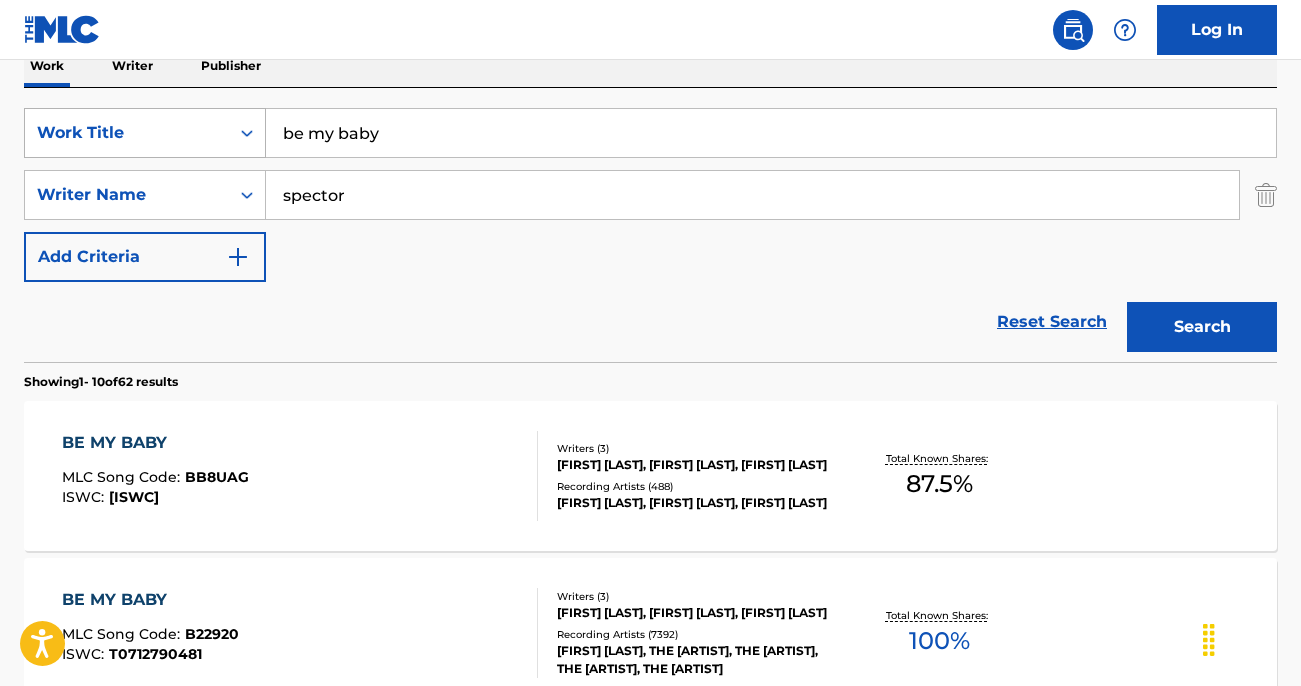 drag, startPoint x: 410, startPoint y: 137, endPoint x: 136, endPoint y: 109, distance: 275.42694 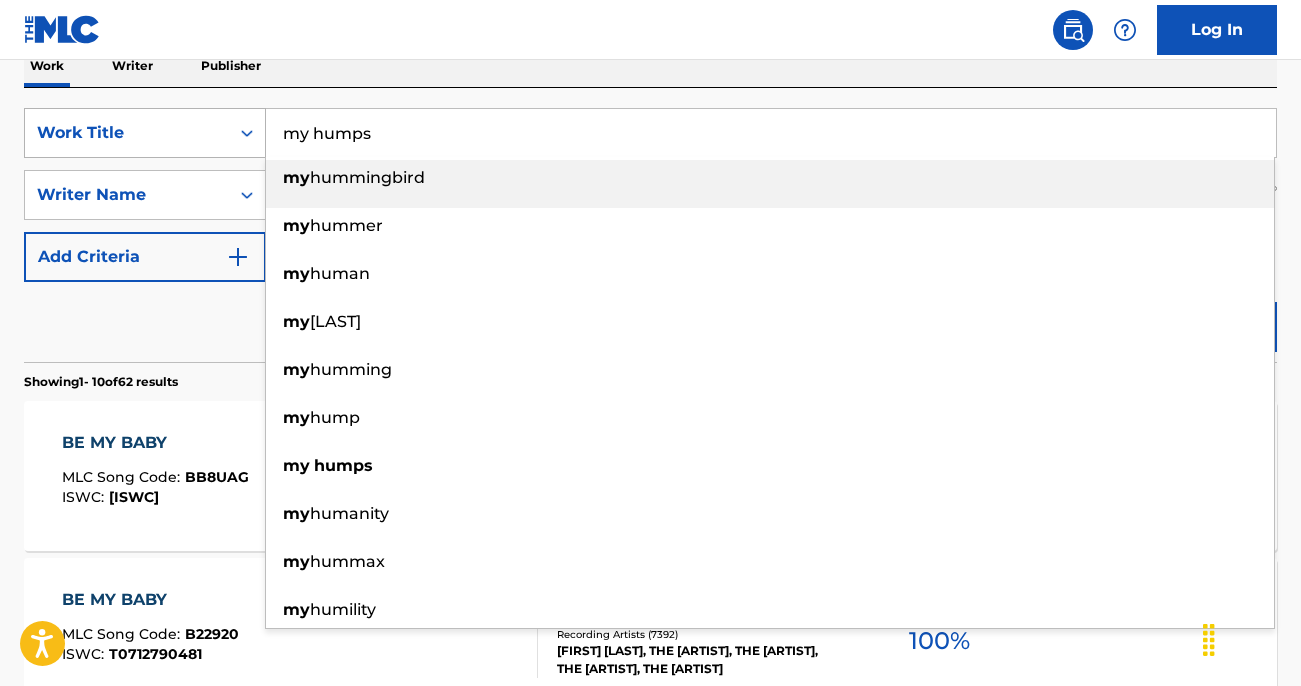 type on "my humps" 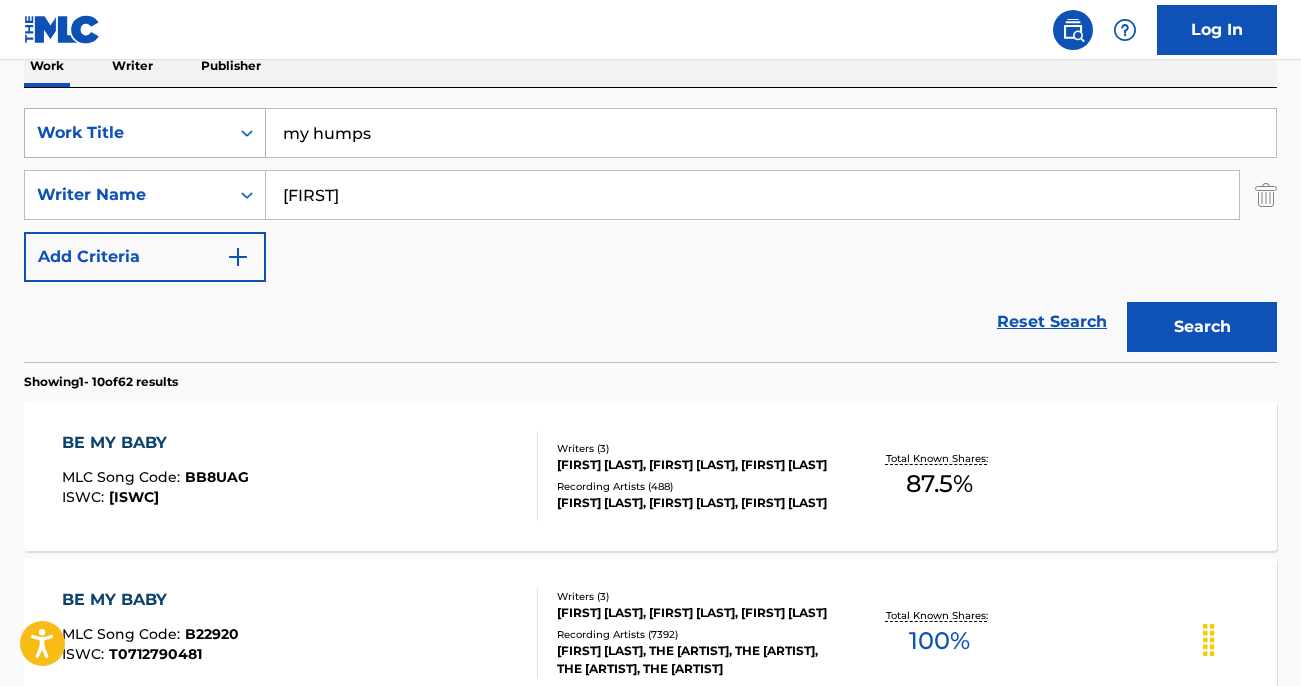 type on "[FIRST]" 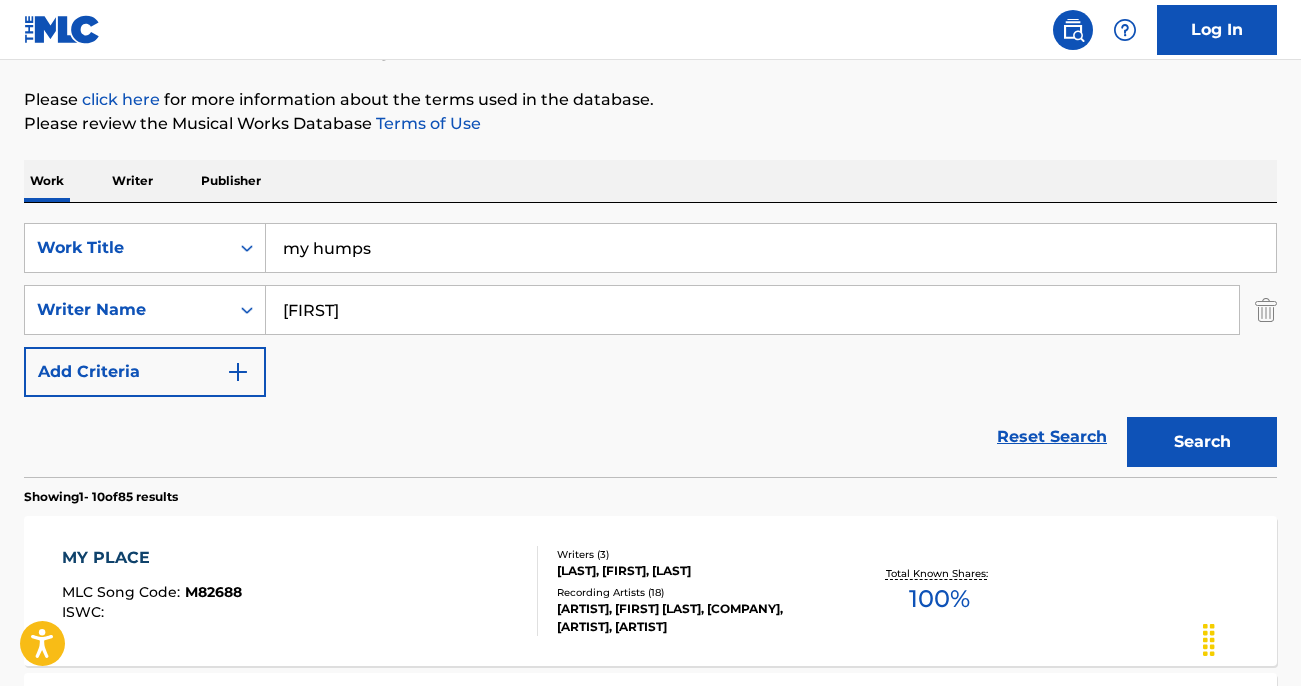 scroll, scrollTop: 19, scrollLeft: 0, axis: vertical 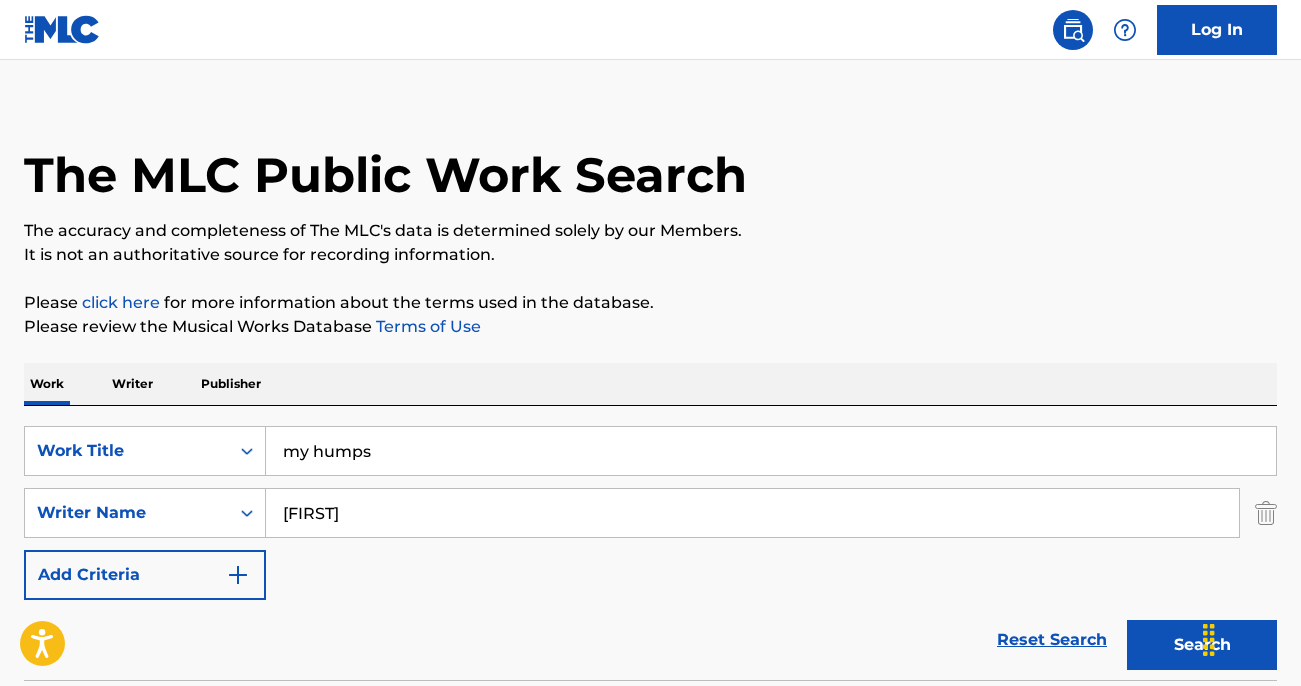 click on "my humps" at bounding box center [771, 451] 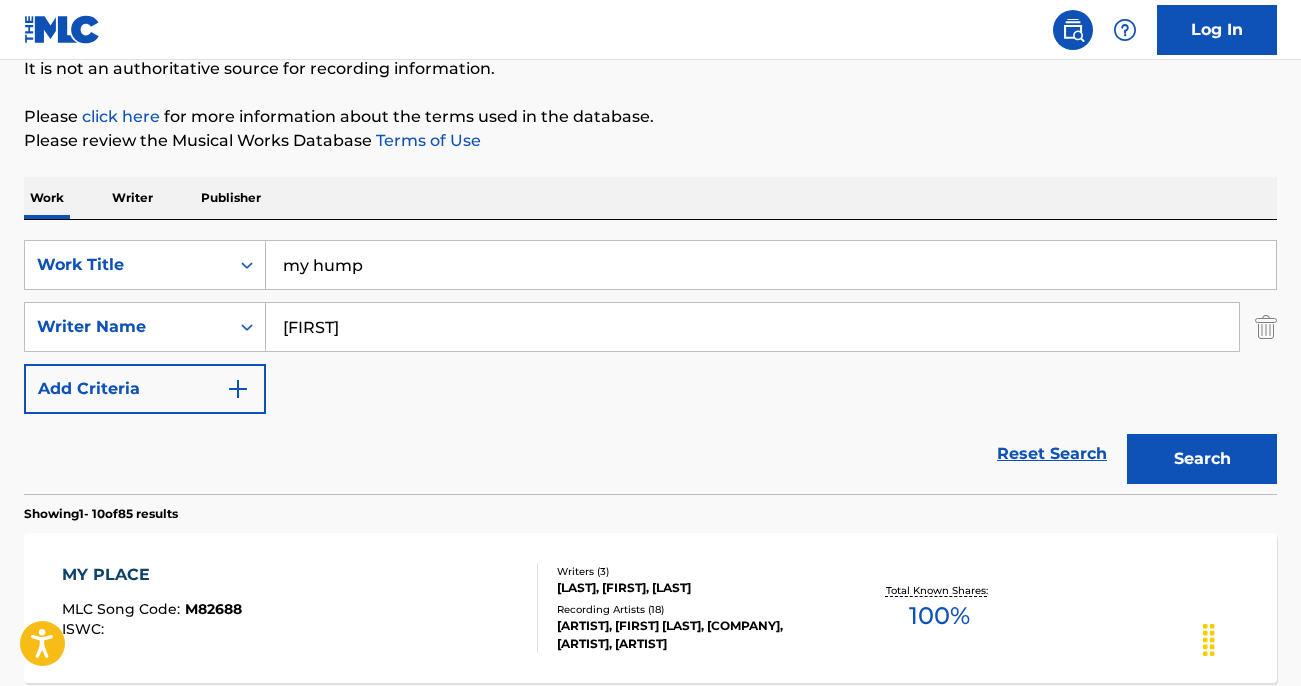 scroll, scrollTop: 332, scrollLeft: 0, axis: vertical 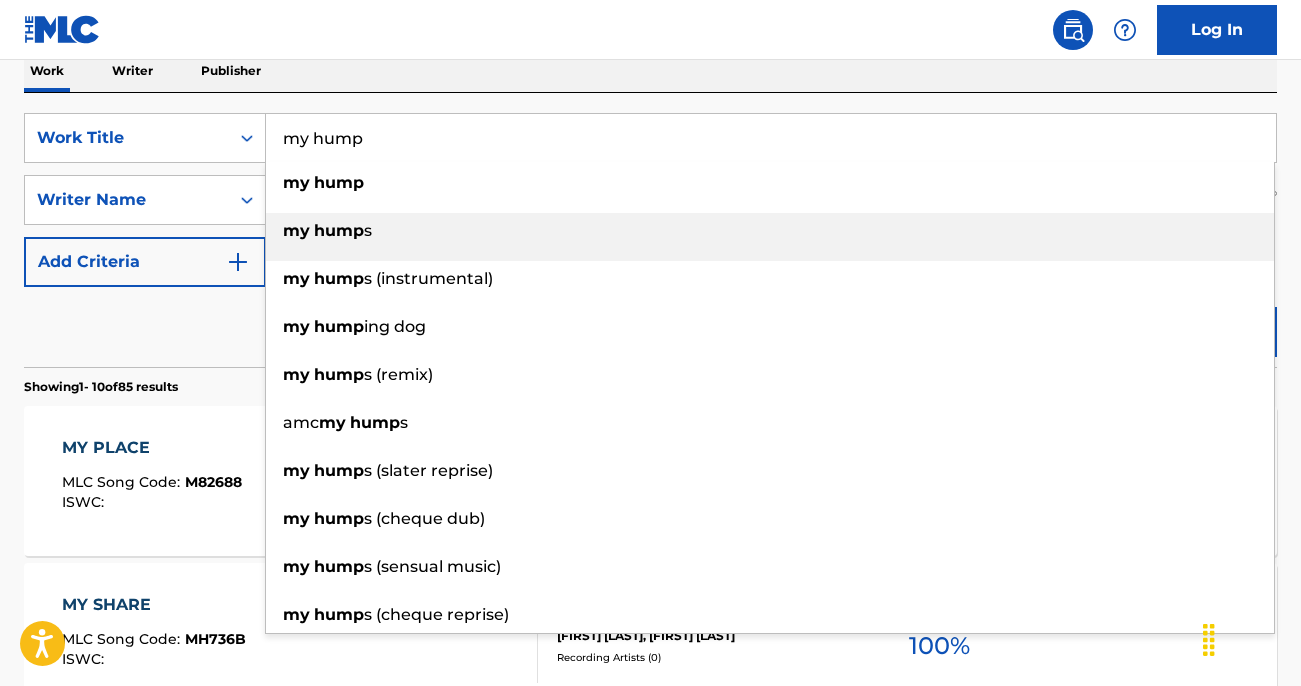 click on "my hump s" at bounding box center (770, 231) 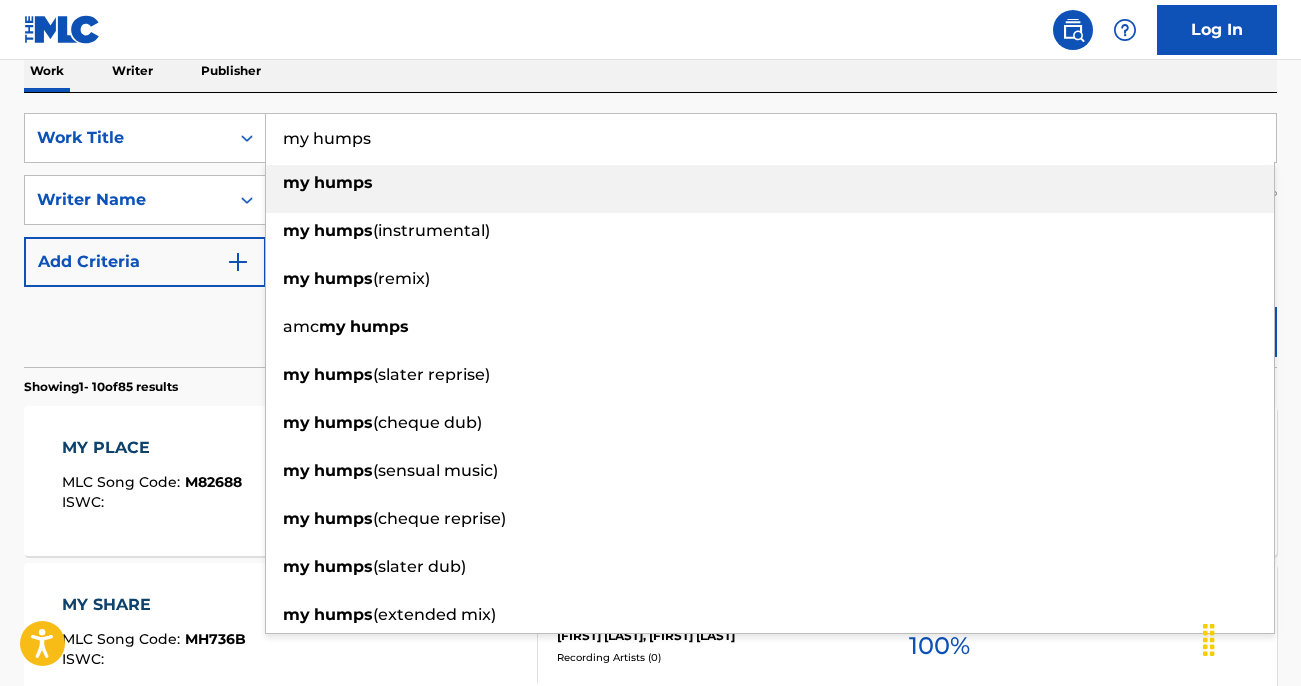 click on "my   humps" at bounding box center [770, 183] 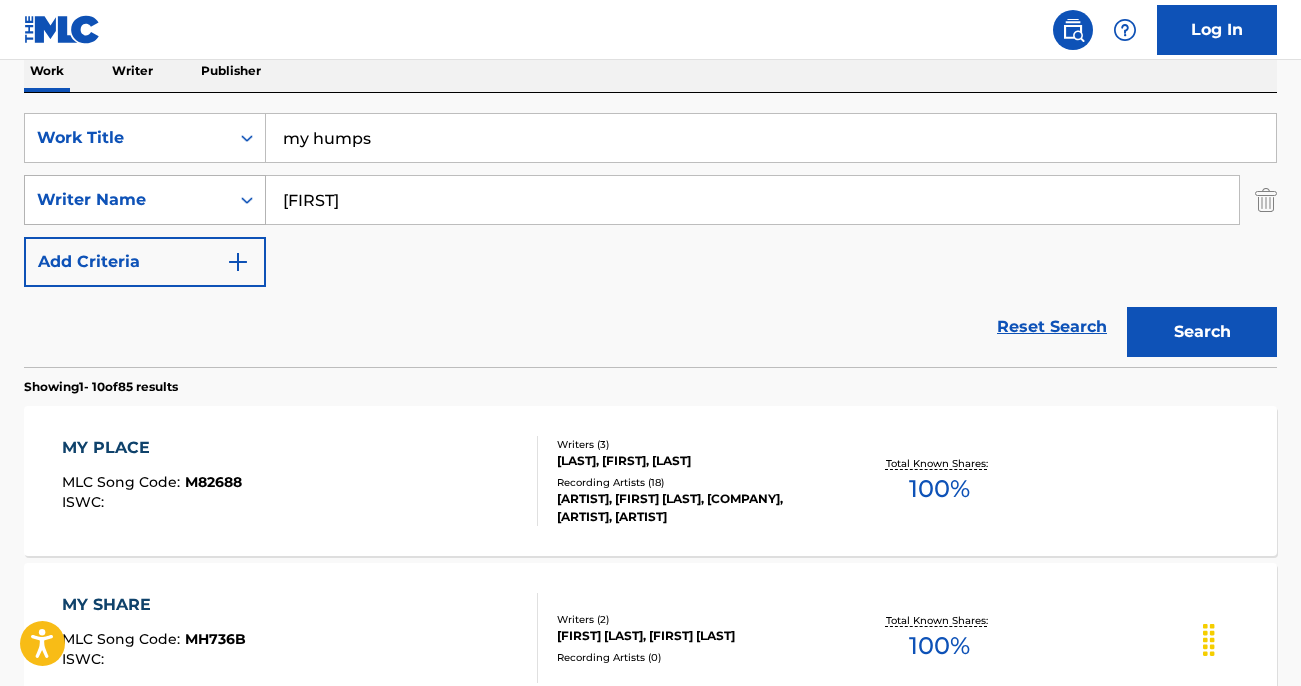 drag, startPoint x: 406, startPoint y: 200, endPoint x: 258, endPoint y: 191, distance: 148.27339 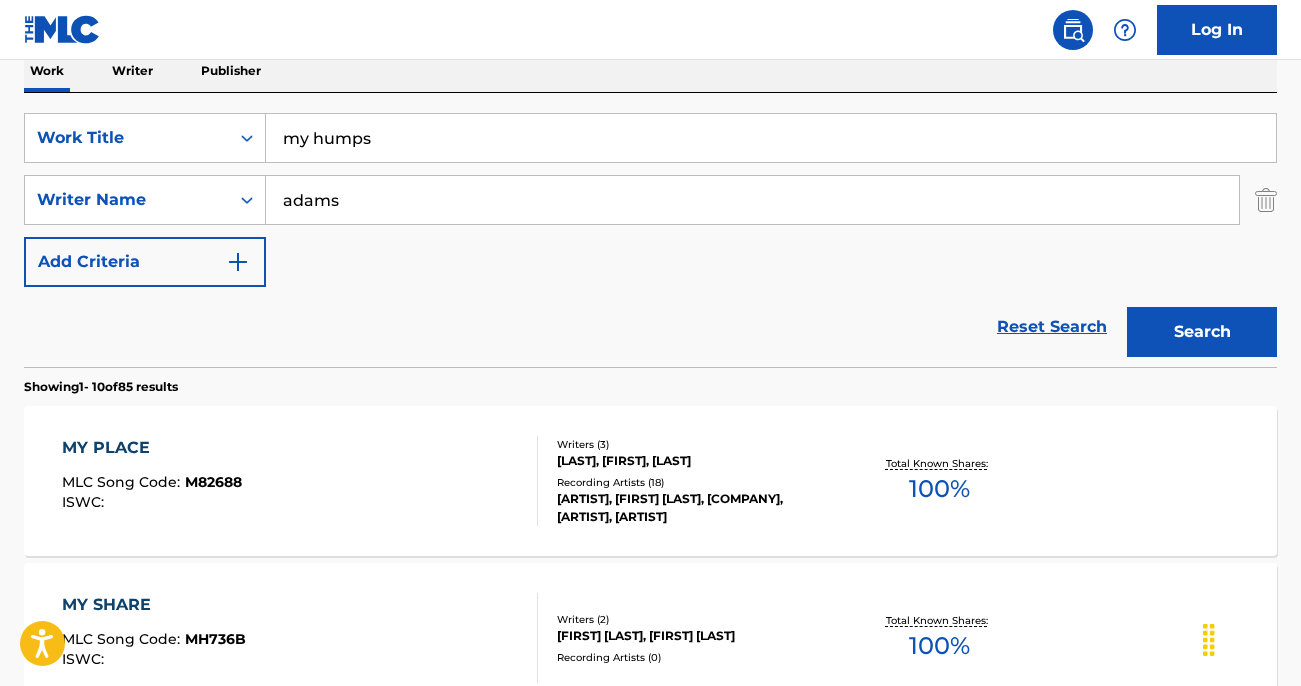 type on "adams" 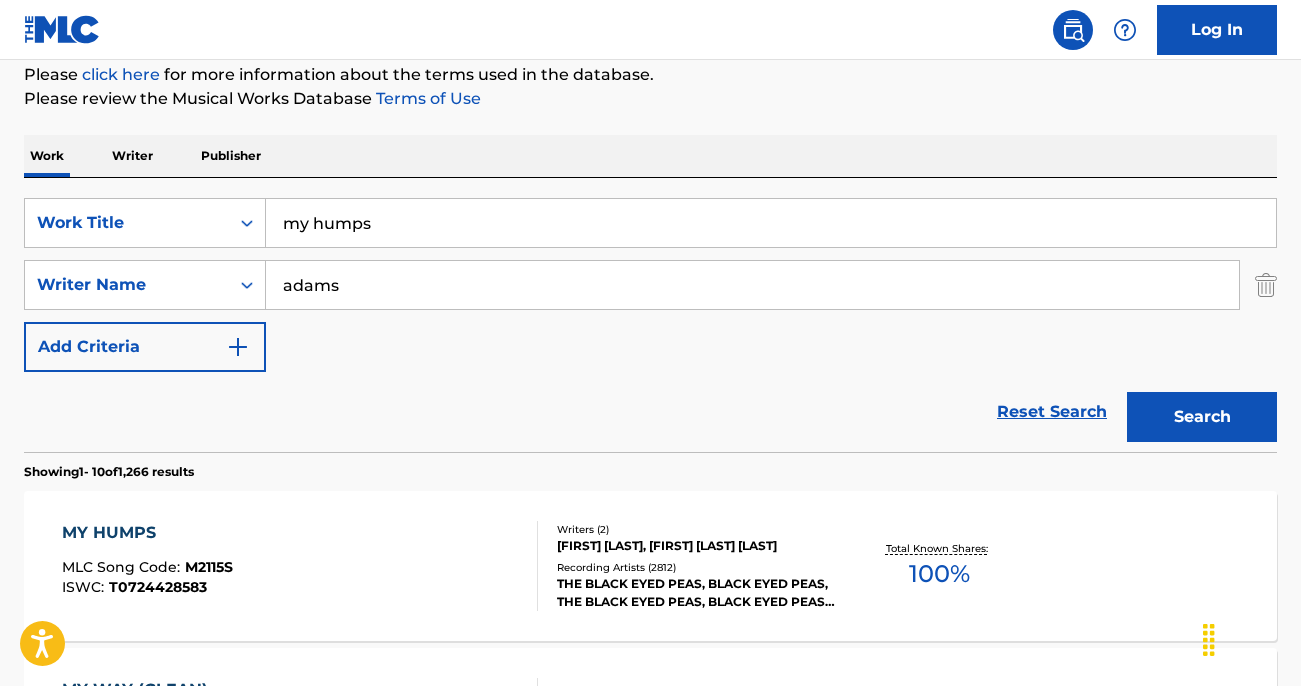 scroll, scrollTop: 332, scrollLeft: 0, axis: vertical 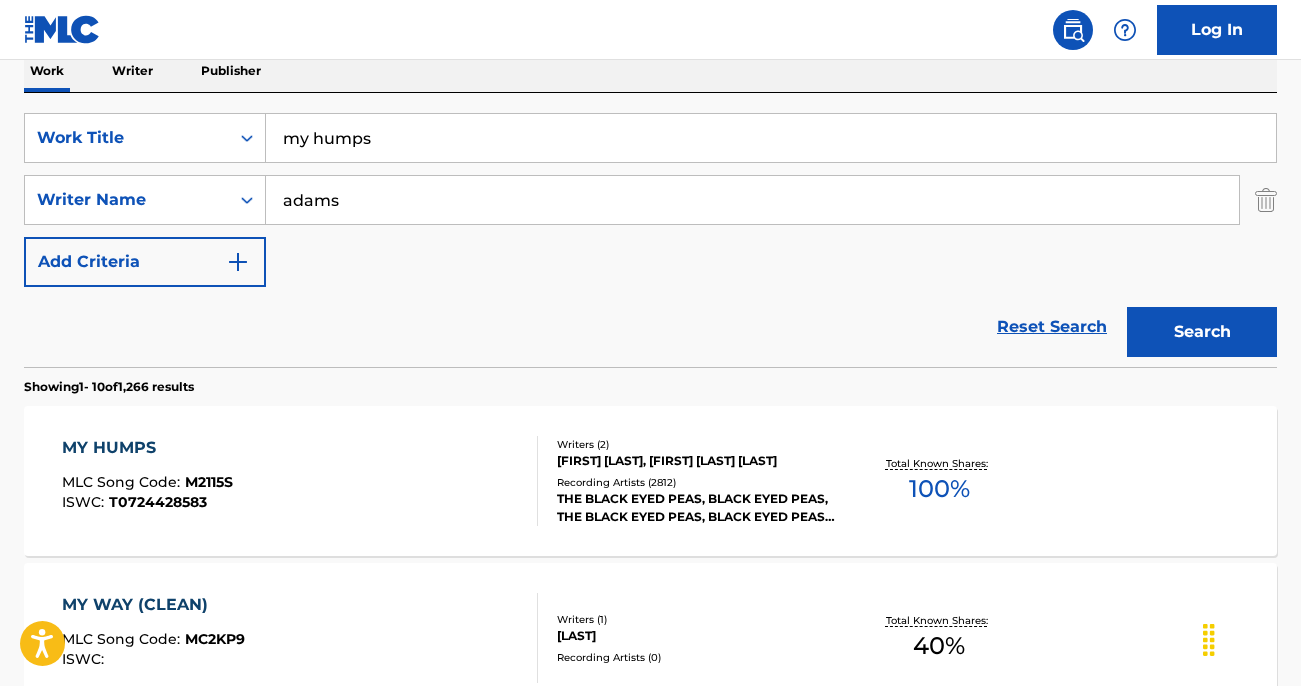 click on "Recording Artists ( 2812 )" at bounding box center (696, 482) 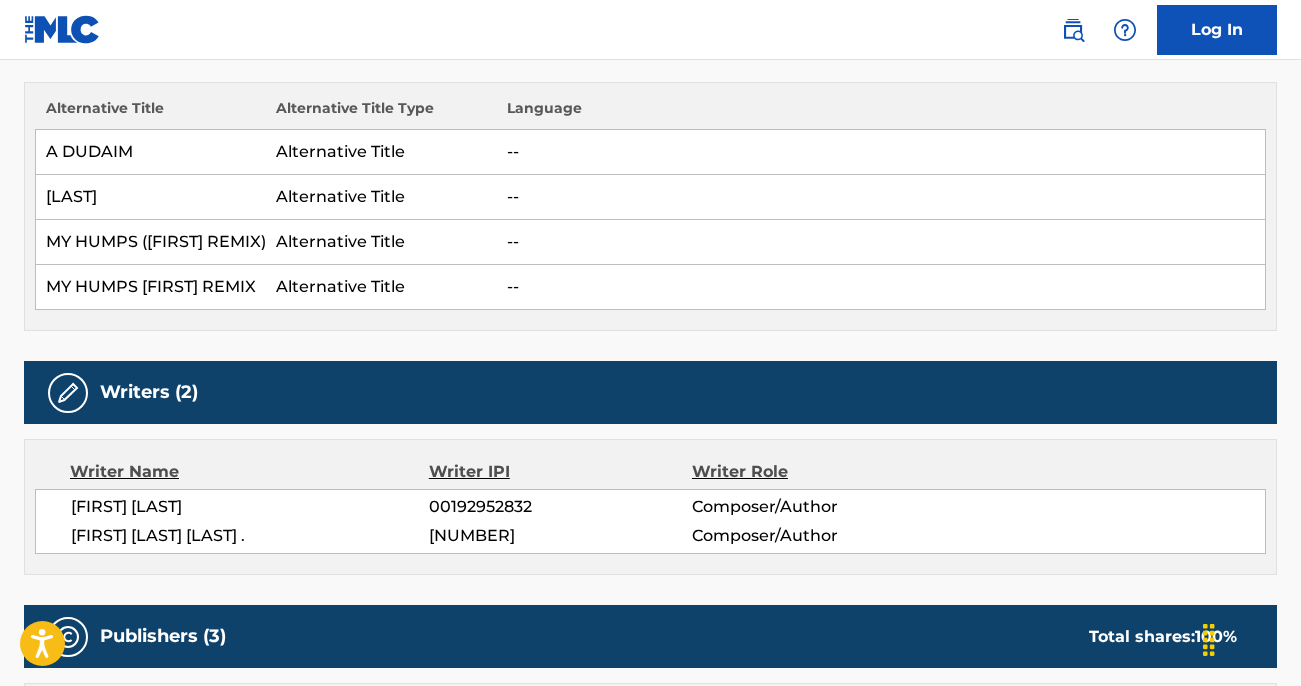 scroll, scrollTop: 0, scrollLeft: 0, axis: both 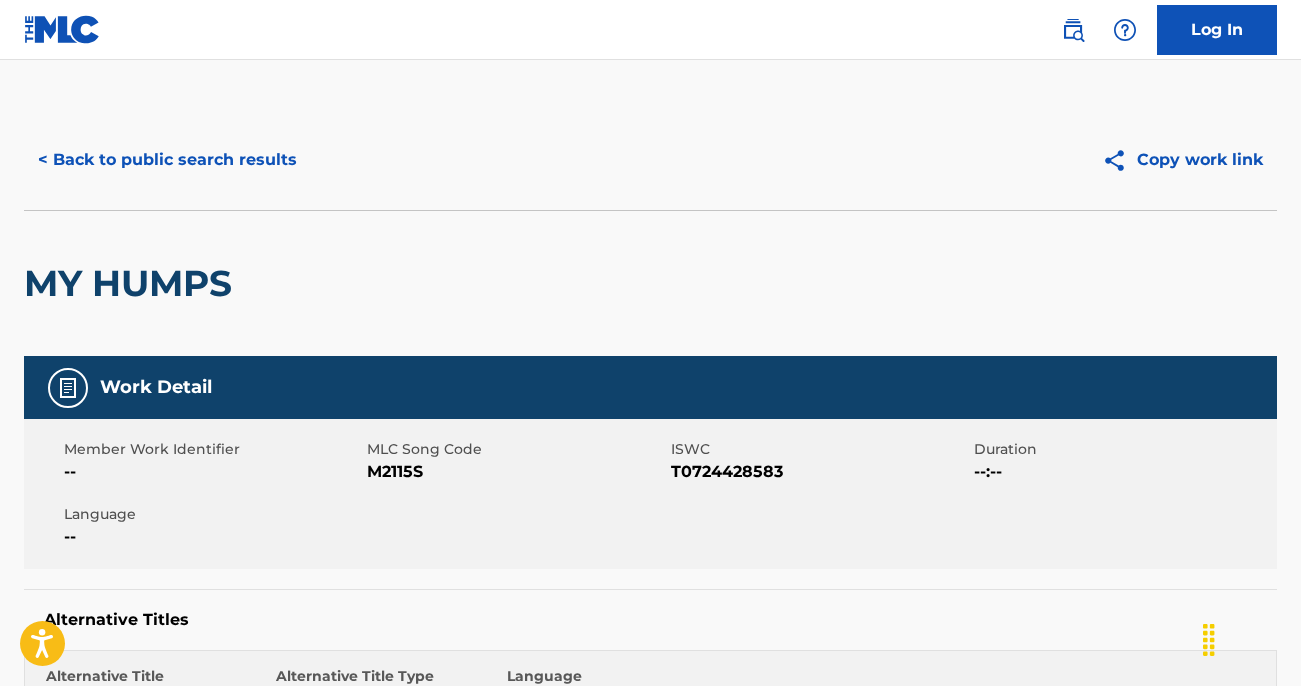 click on "< Back to public search results" at bounding box center (167, 160) 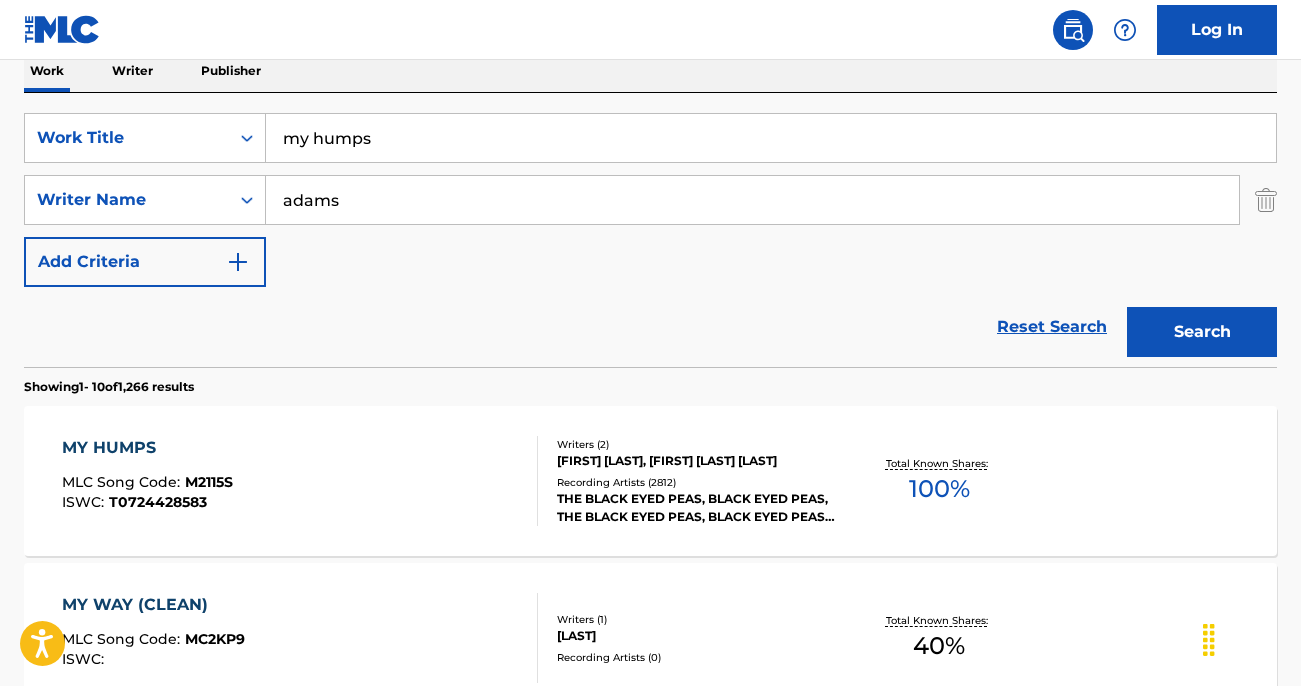 drag, startPoint x: 508, startPoint y: 142, endPoint x: 134, endPoint y: 84, distance: 378.4706 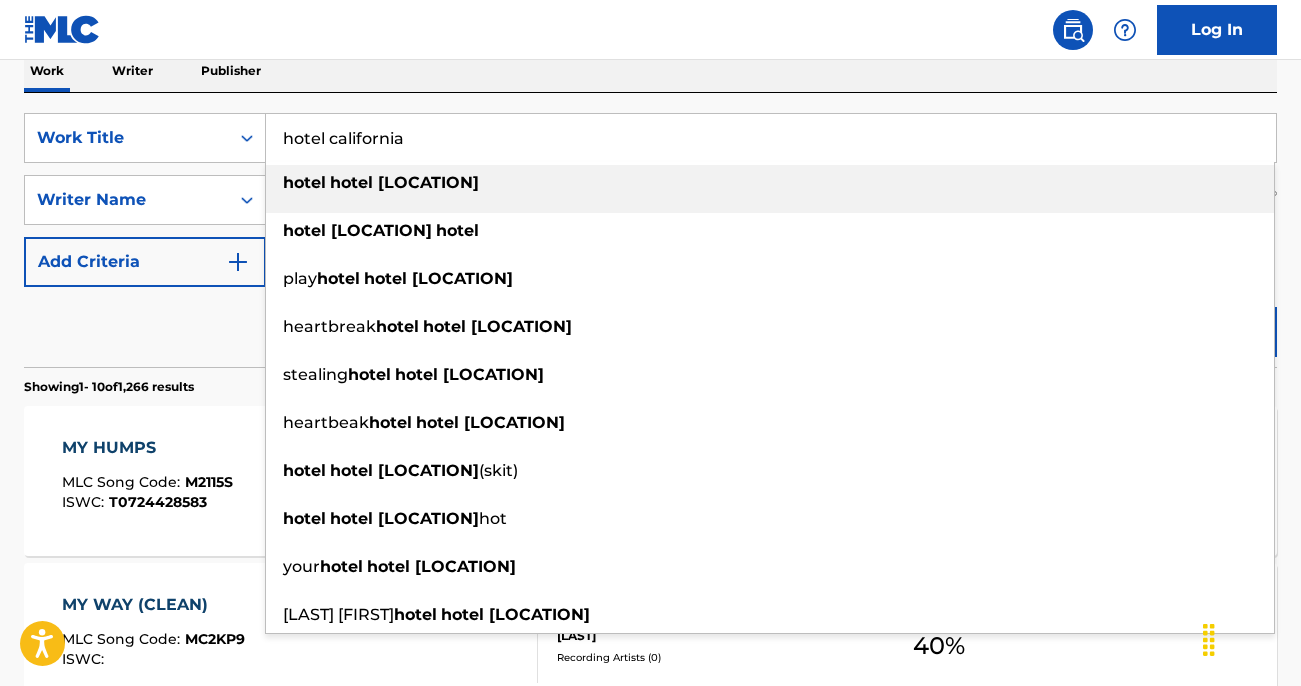 type on "hotel california" 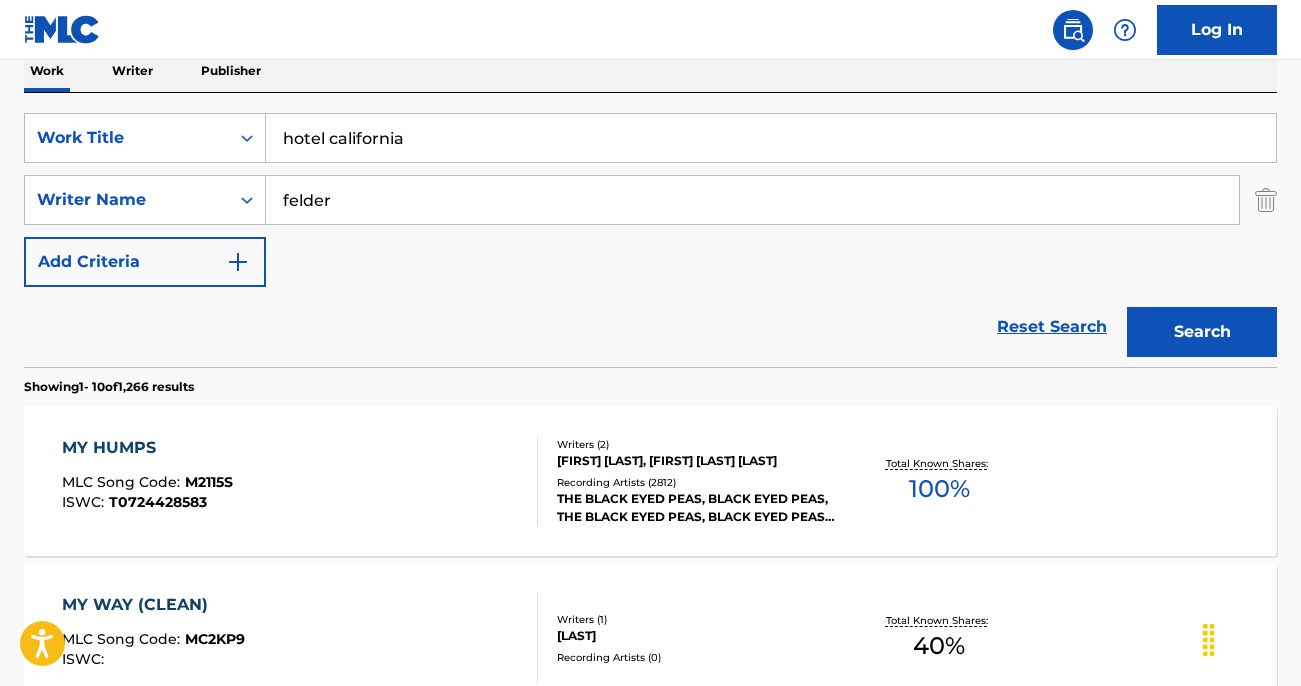 type on "felder" 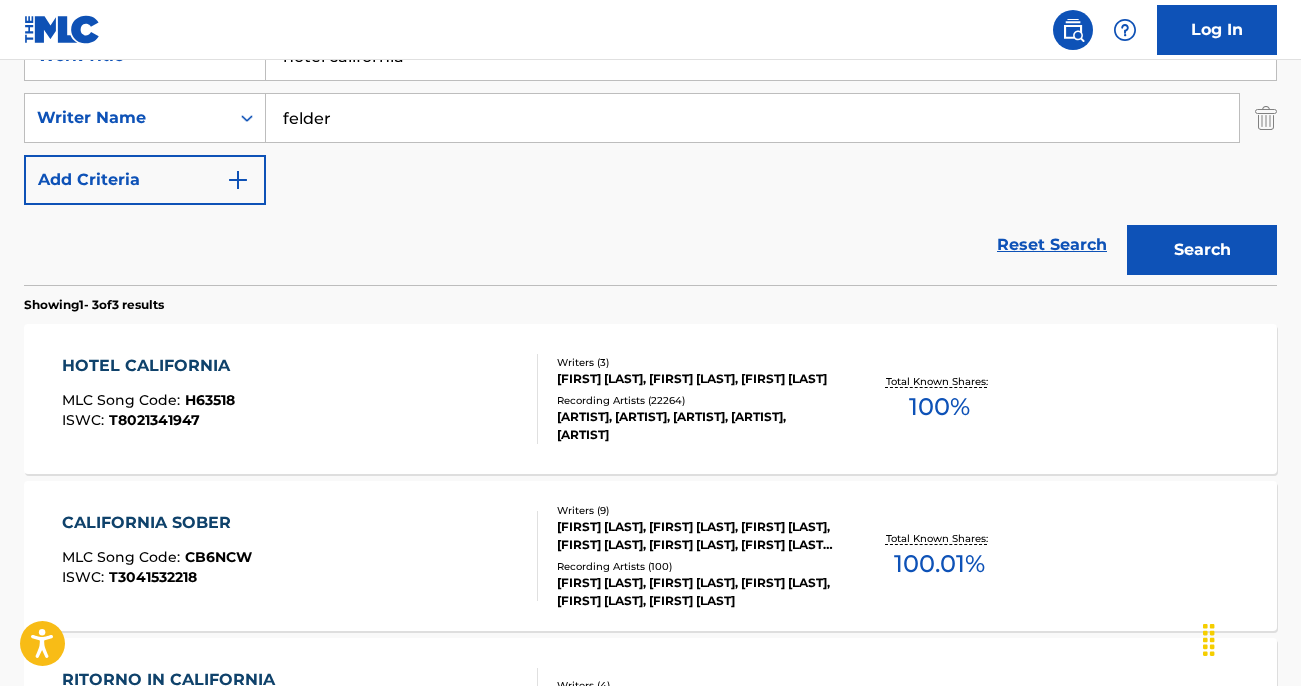 scroll, scrollTop: 417, scrollLeft: 0, axis: vertical 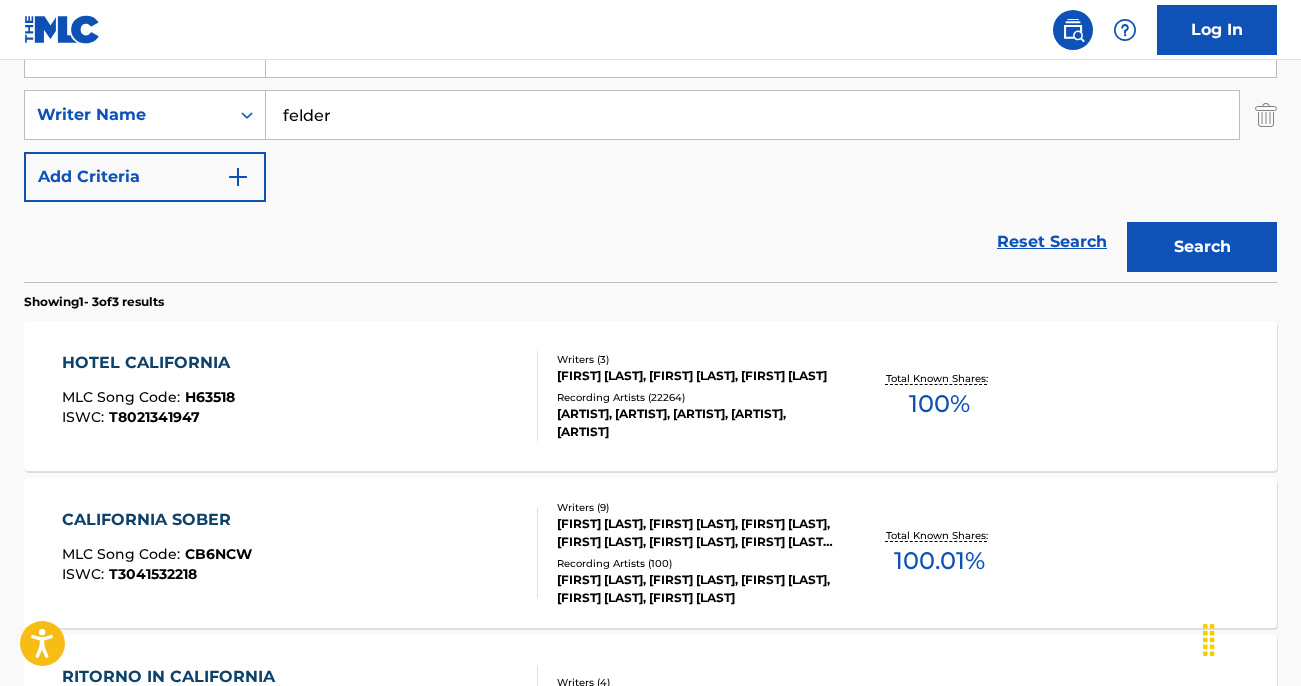 click on "[FIRST] [LAST], [FIRST] [LAST], [FIRST] [LAST]" at bounding box center [696, 376] 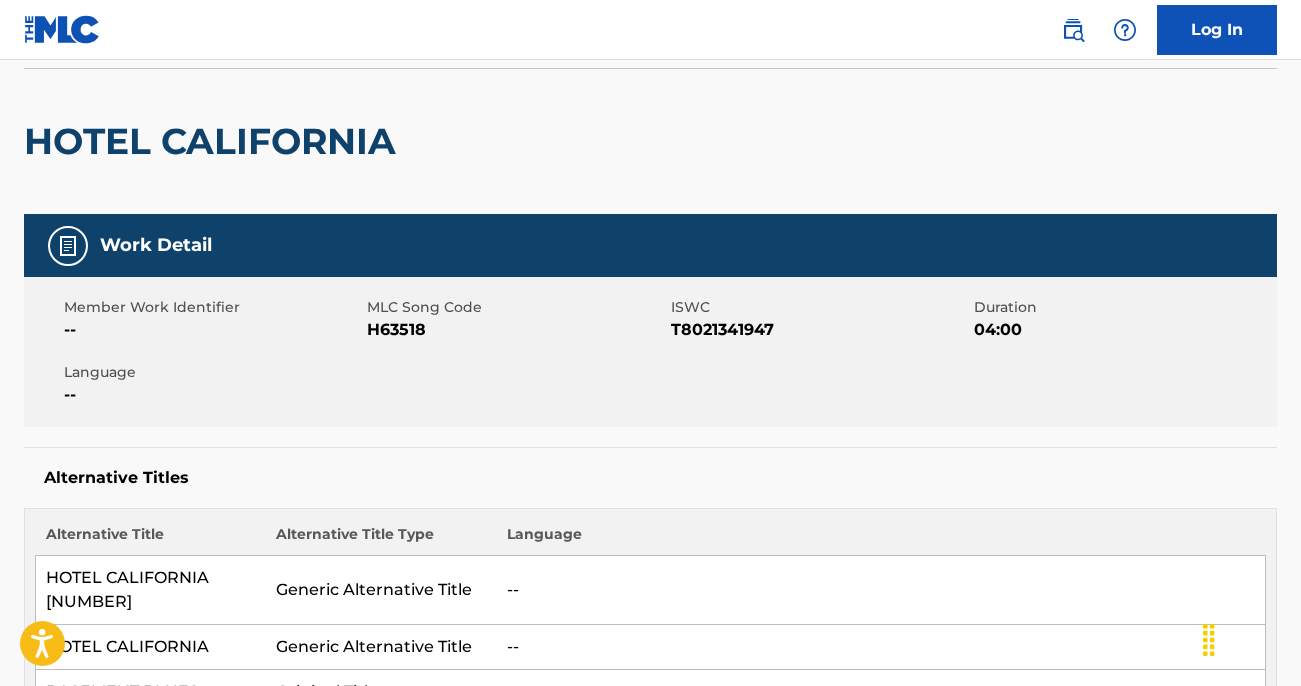 scroll, scrollTop: 0, scrollLeft: 0, axis: both 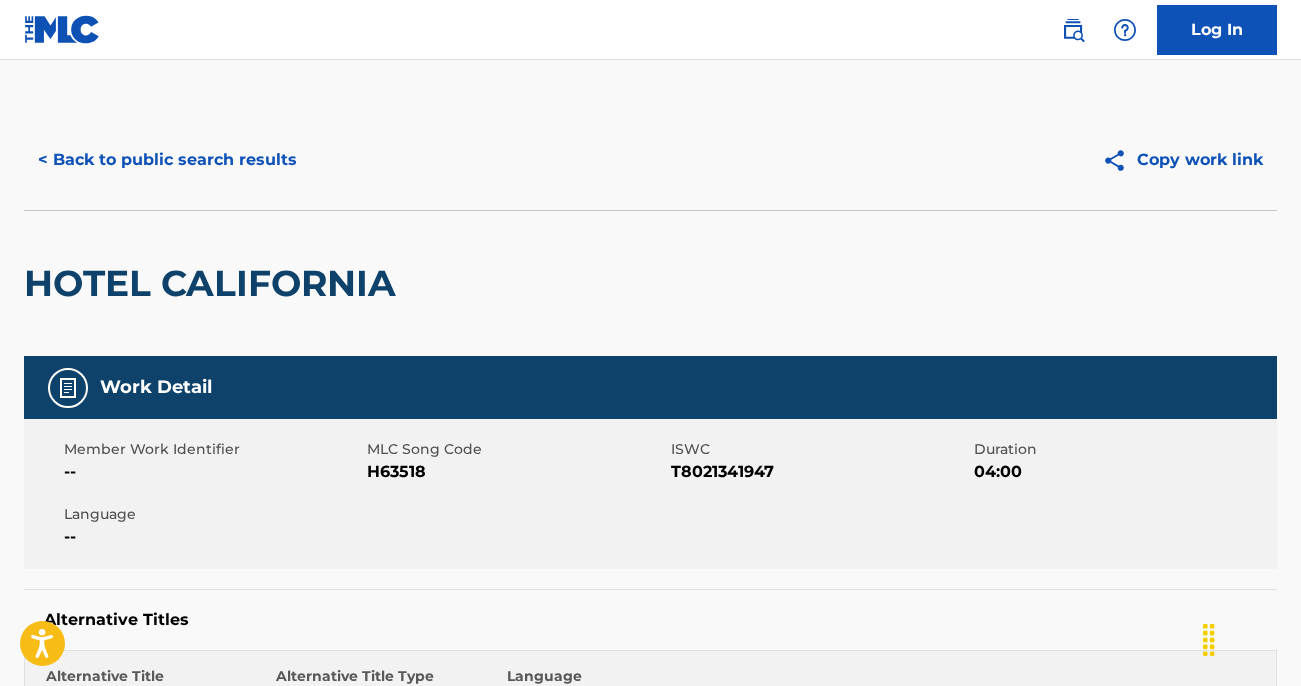 click on "< Back to public search results" at bounding box center (167, 160) 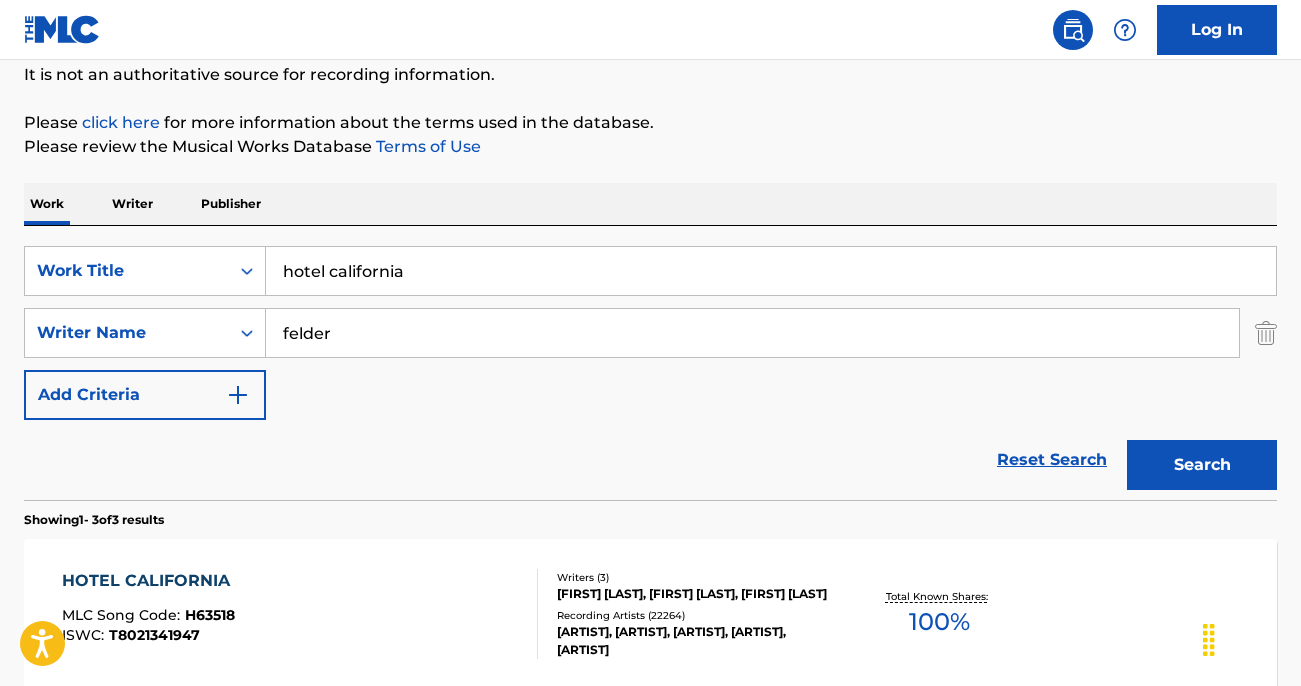 scroll, scrollTop: 29, scrollLeft: 0, axis: vertical 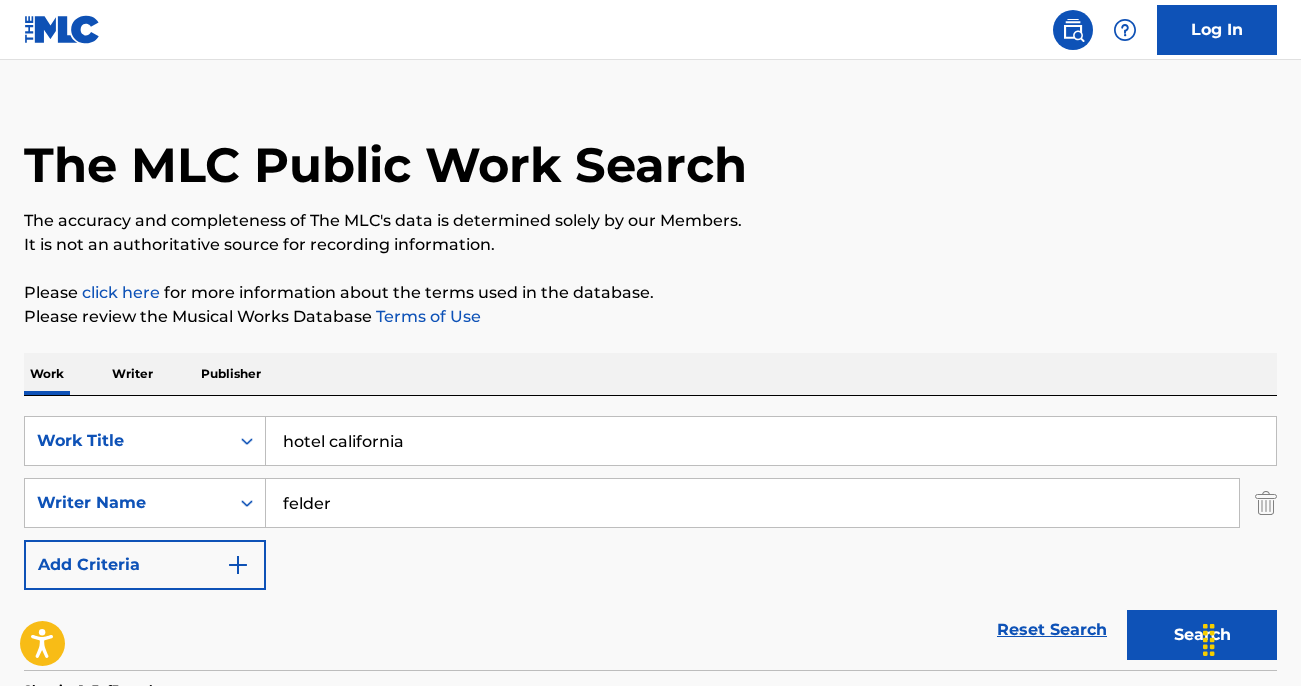 drag, startPoint x: 389, startPoint y: 434, endPoint x: 192, endPoint y: 372, distance: 206.52603 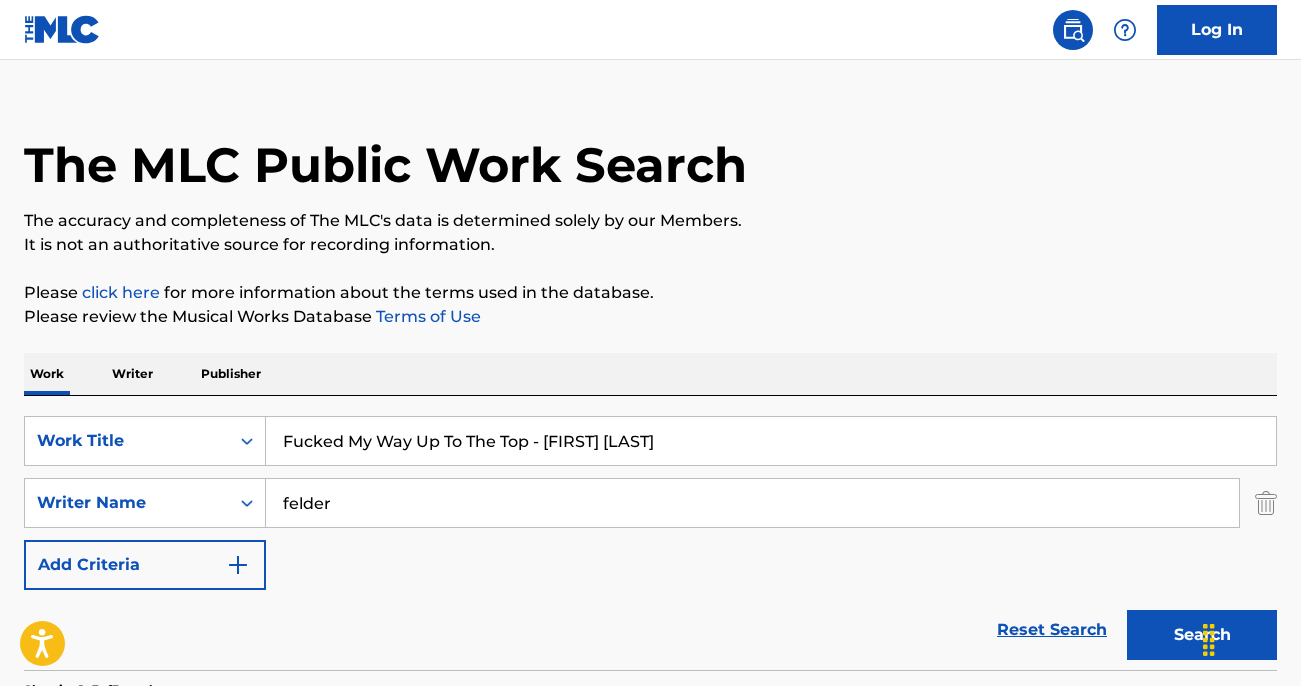 drag, startPoint x: 531, startPoint y: 446, endPoint x: 829, endPoint y: 446, distance: 298 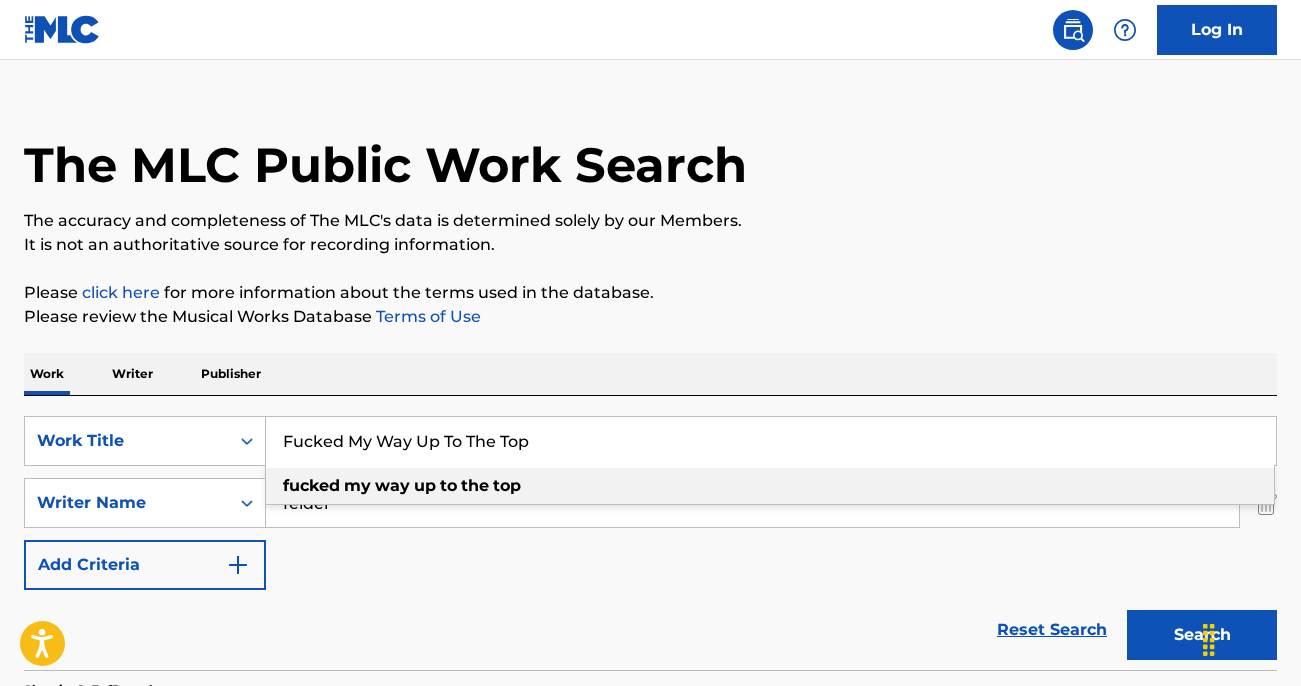 click at bounding box center [412, 485] 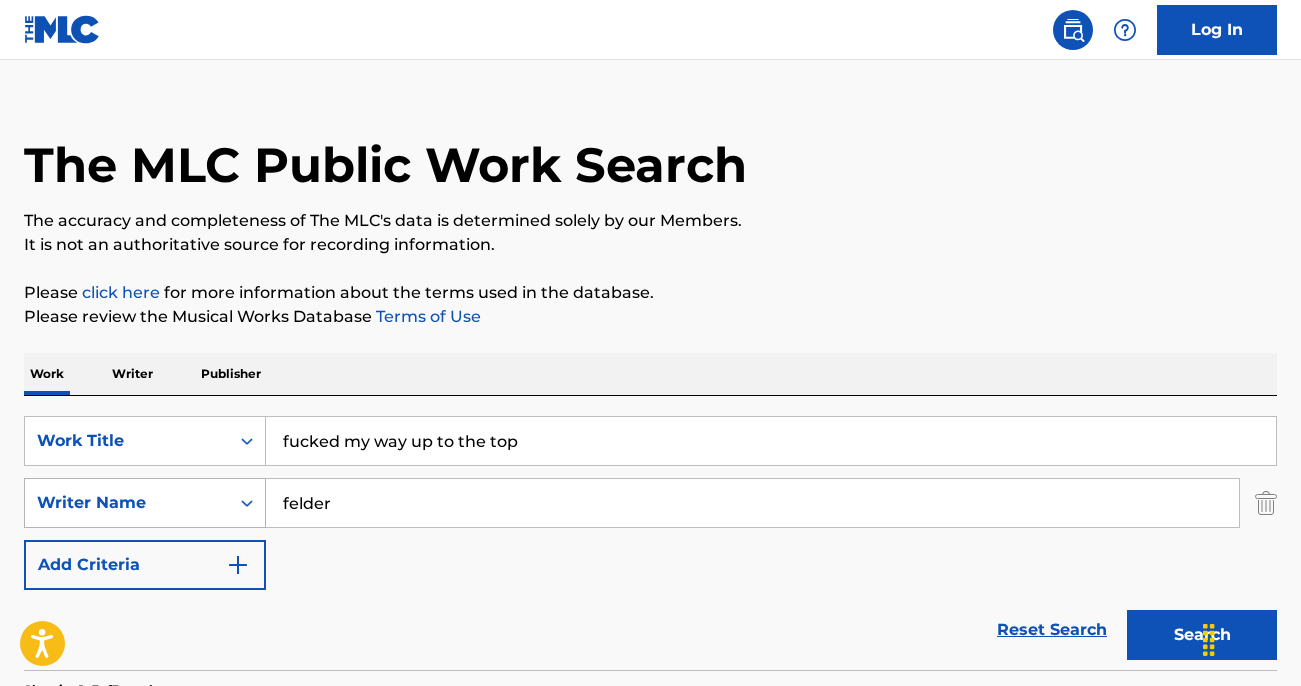 drag, startPoint x: 362, startPoint y: 505, endPoint x: 53, endPoint y: 505, distance: 309 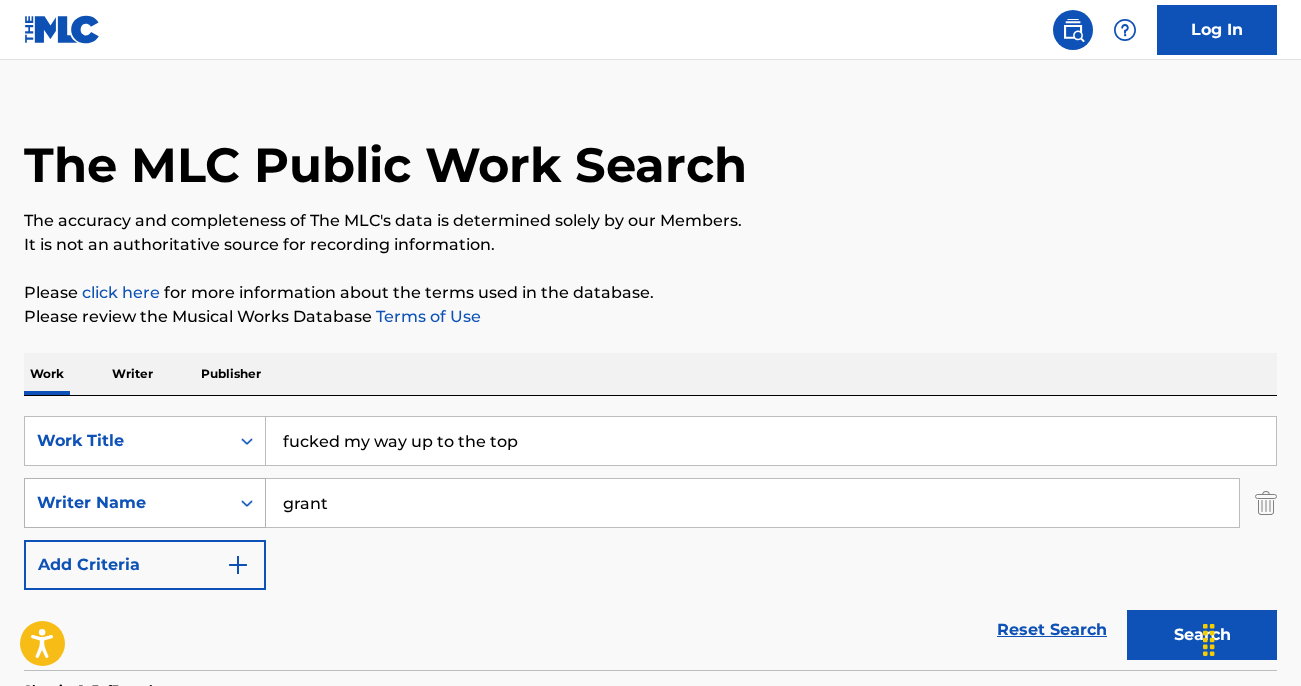 type on "grant" 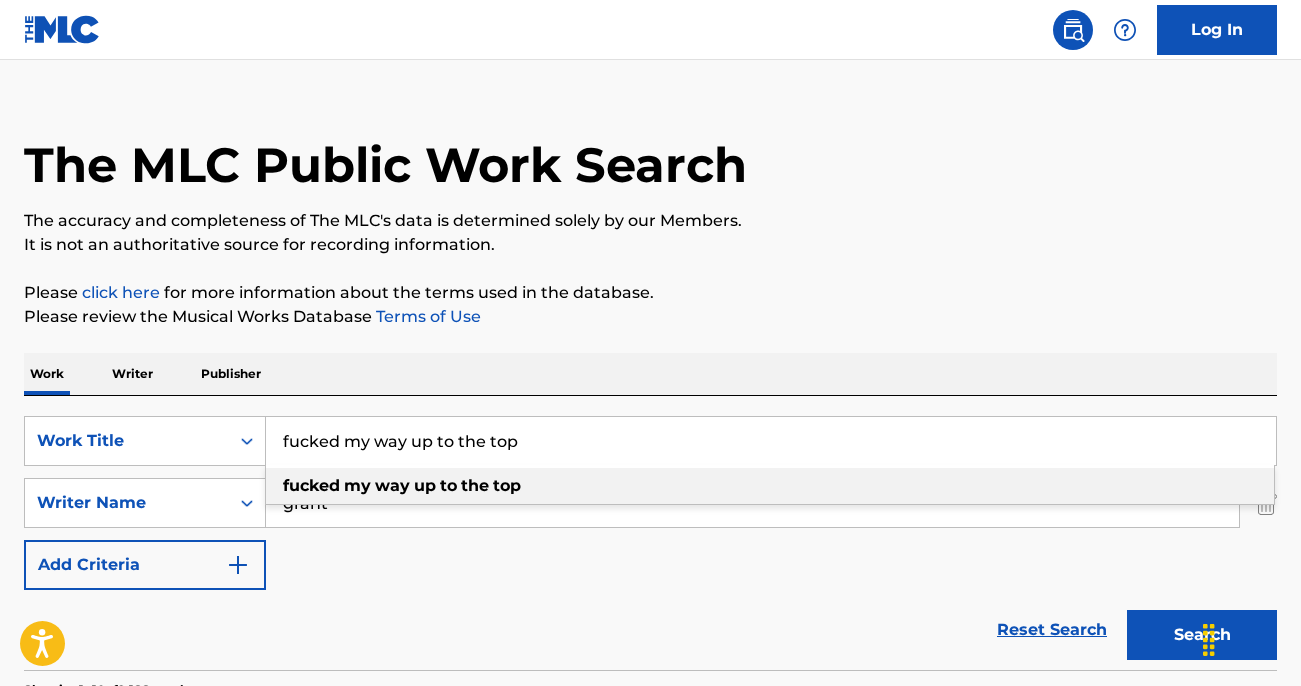 drag, startPoint x: 538, startPoint y: 449, endPoint x: 265, endPoint y: 390, distance: 279.3027 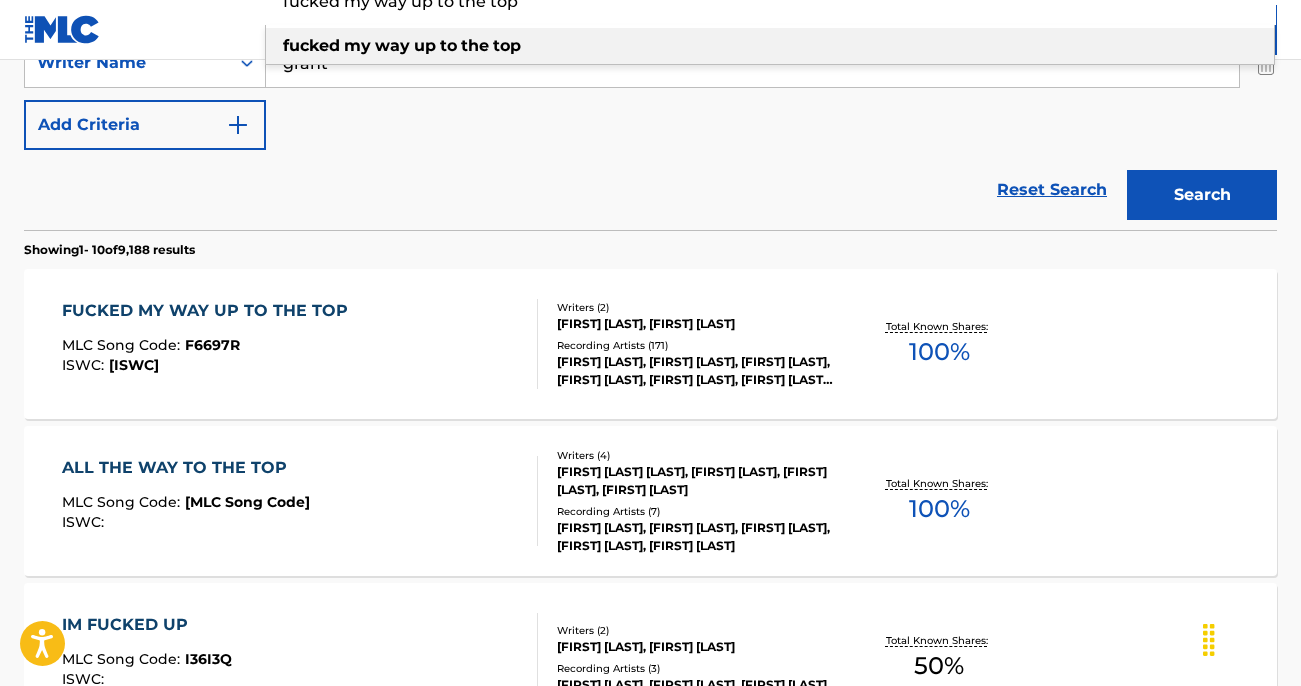 scroll, scrollTop: 493, scrollLeft: 0, axis: vertical 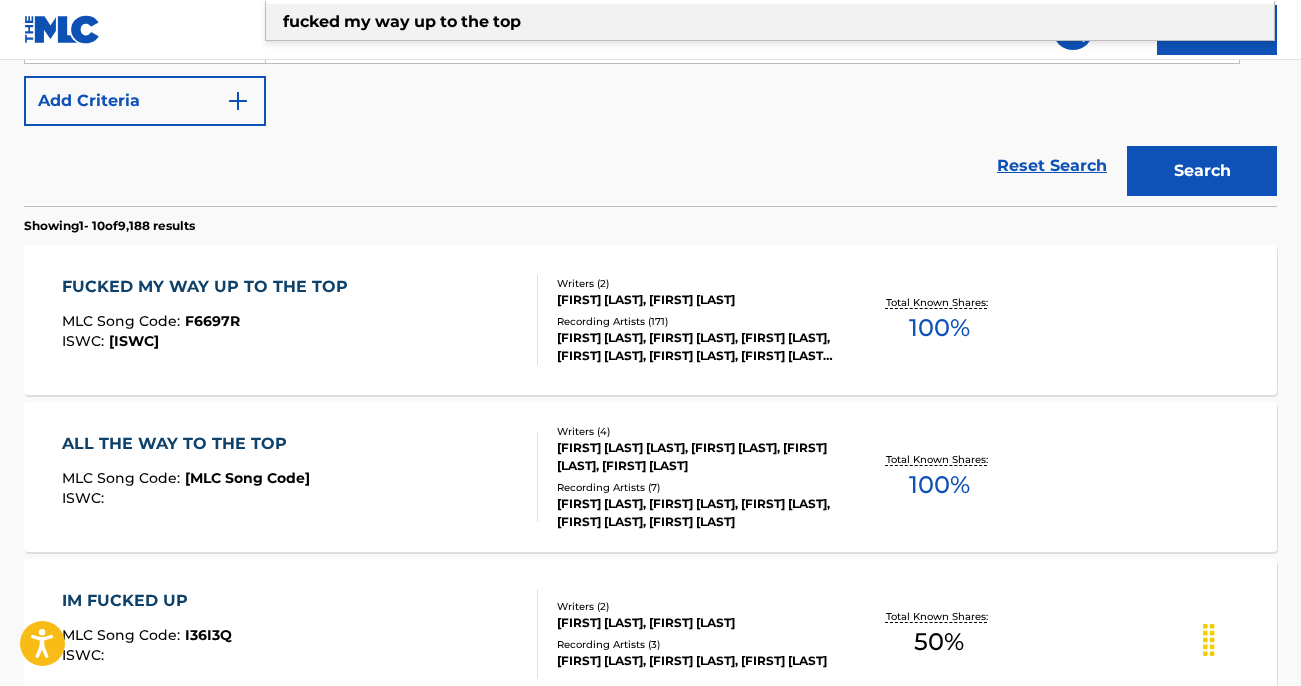 click on "[FIRST] [LAST], [FIRST] [LAST]" at bounding box center [696, 300] 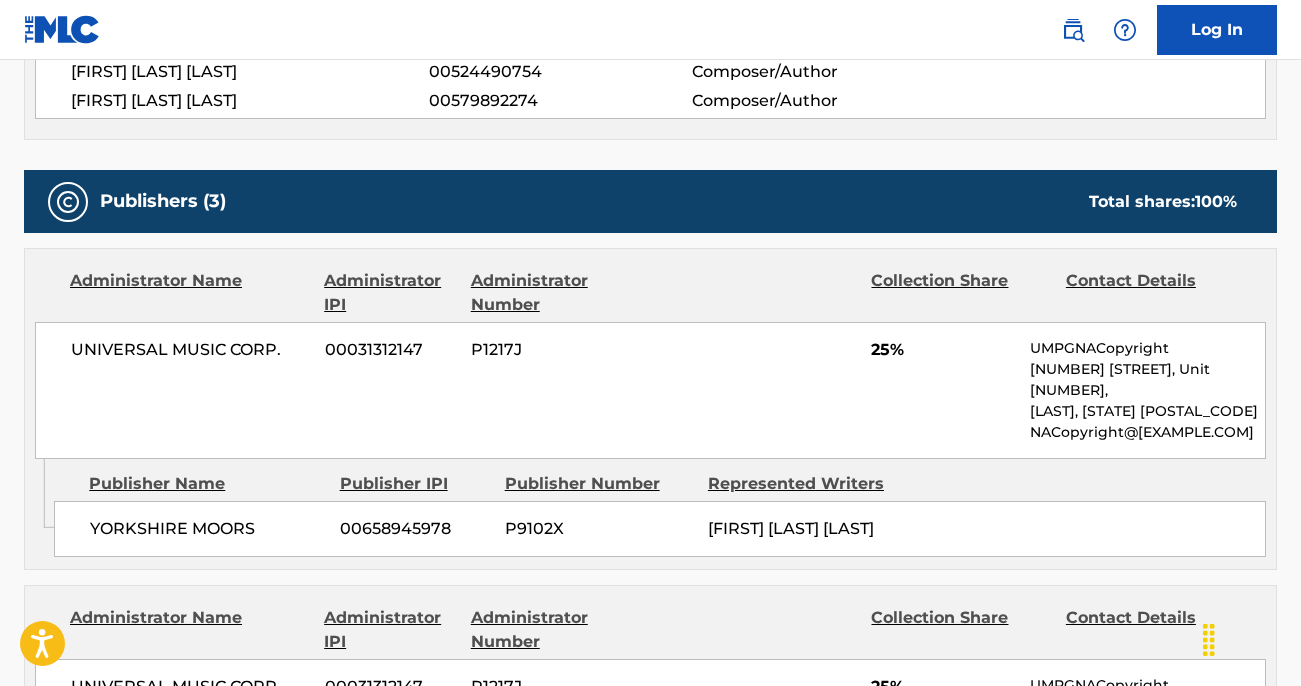 scroll, scrollTop: 0, scrollLeft: 0, axis: both 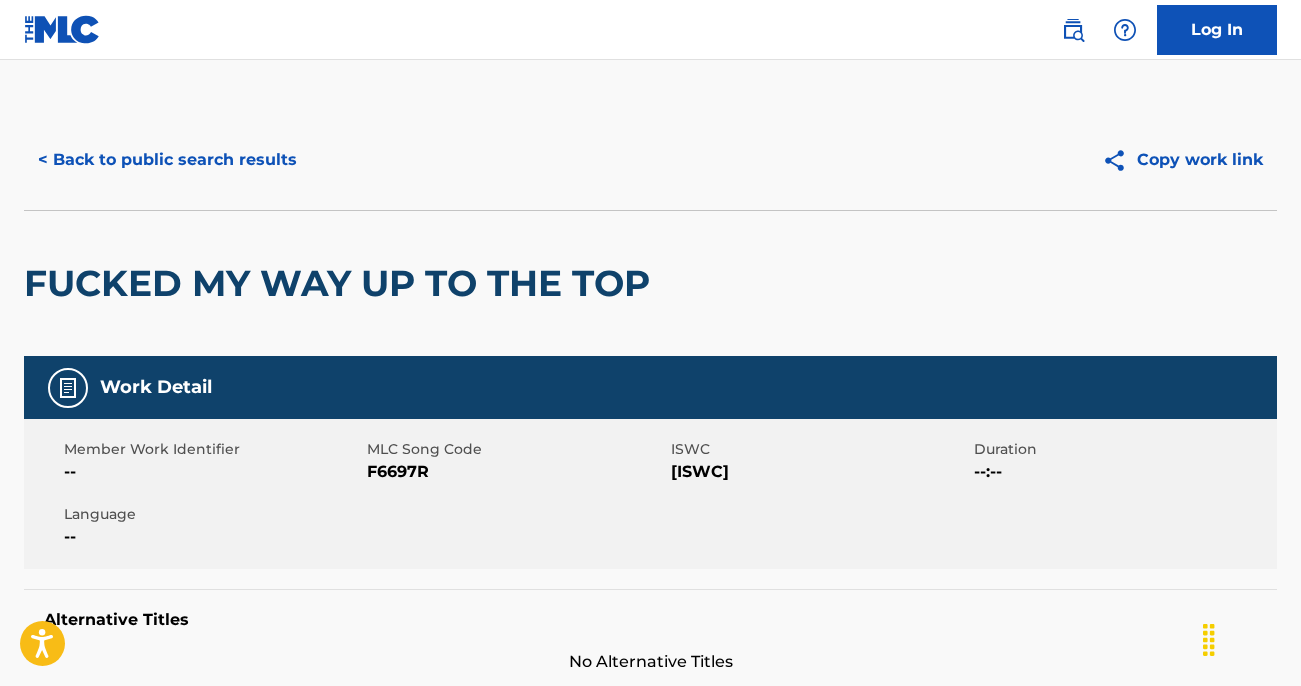 click on "< Back to public search results" at bounding box center (167, 160) 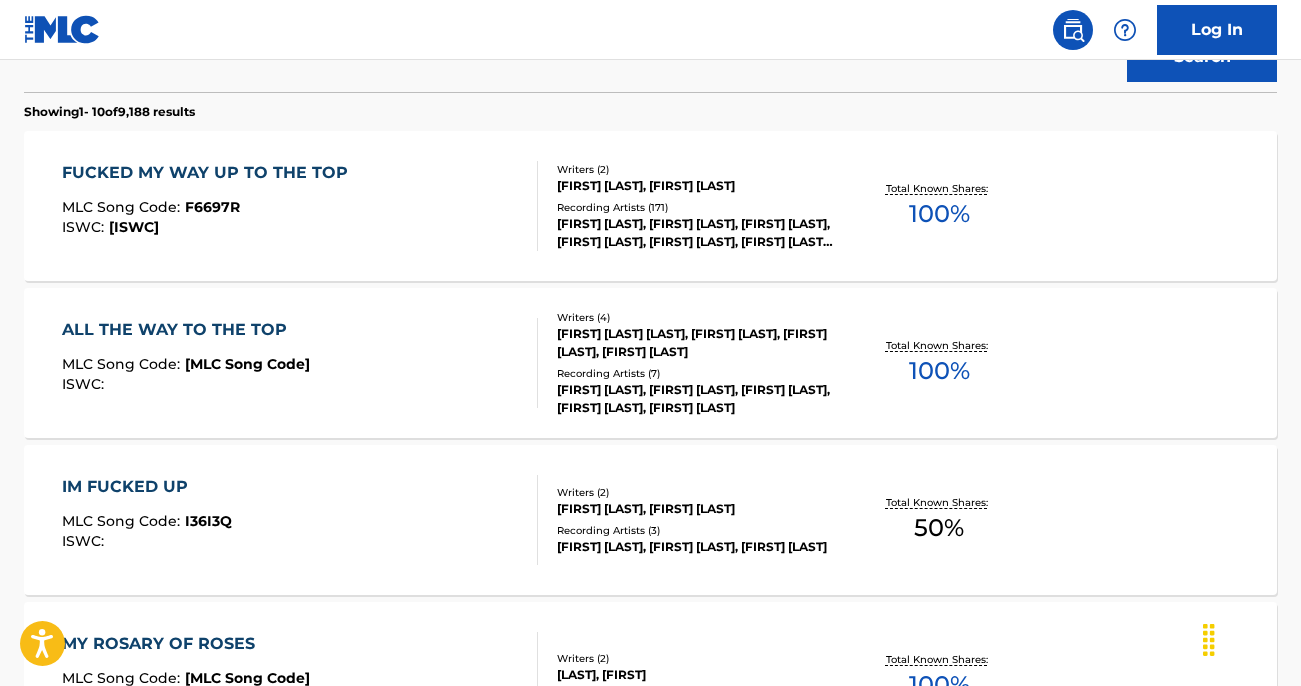 scroll, scrollTop: 0, scrollLeft: 0, axis: both 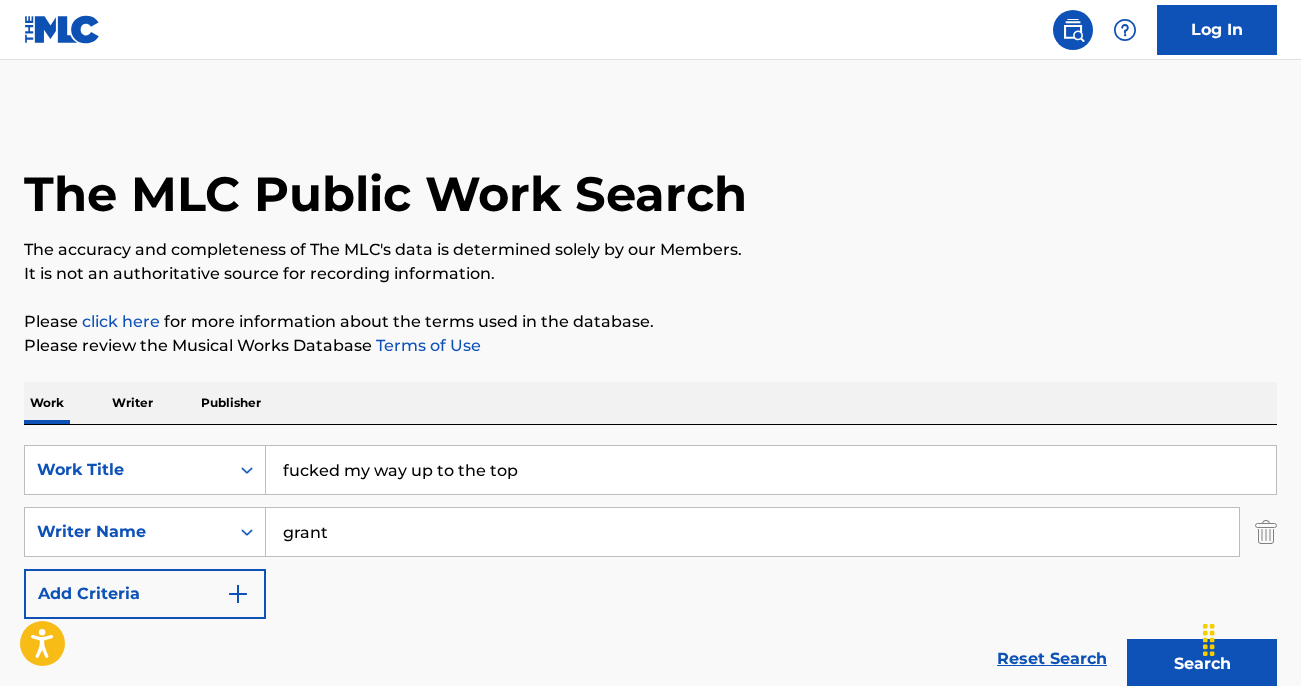 drag, startPoint x: 532, startPoint y: 480, endPoint x: 183, endPoint y: 404, distance: 357.17923 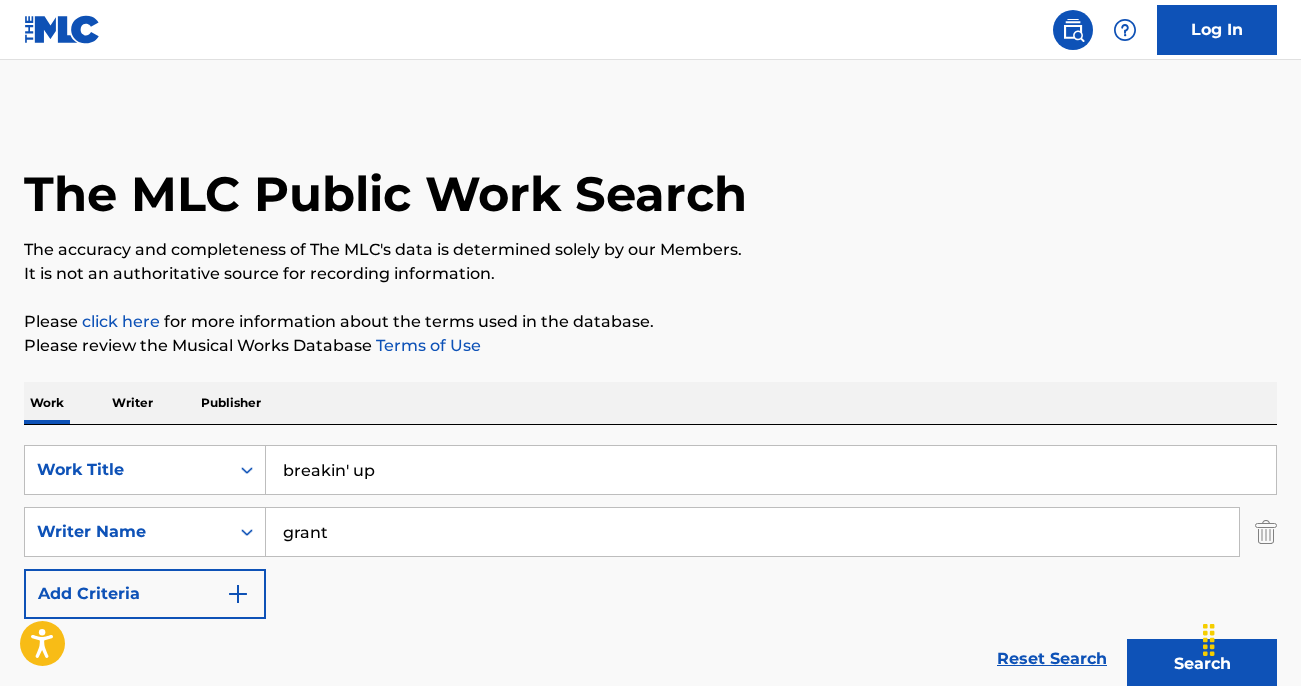 click on "breakin' up" at bounding box center [771, 470] 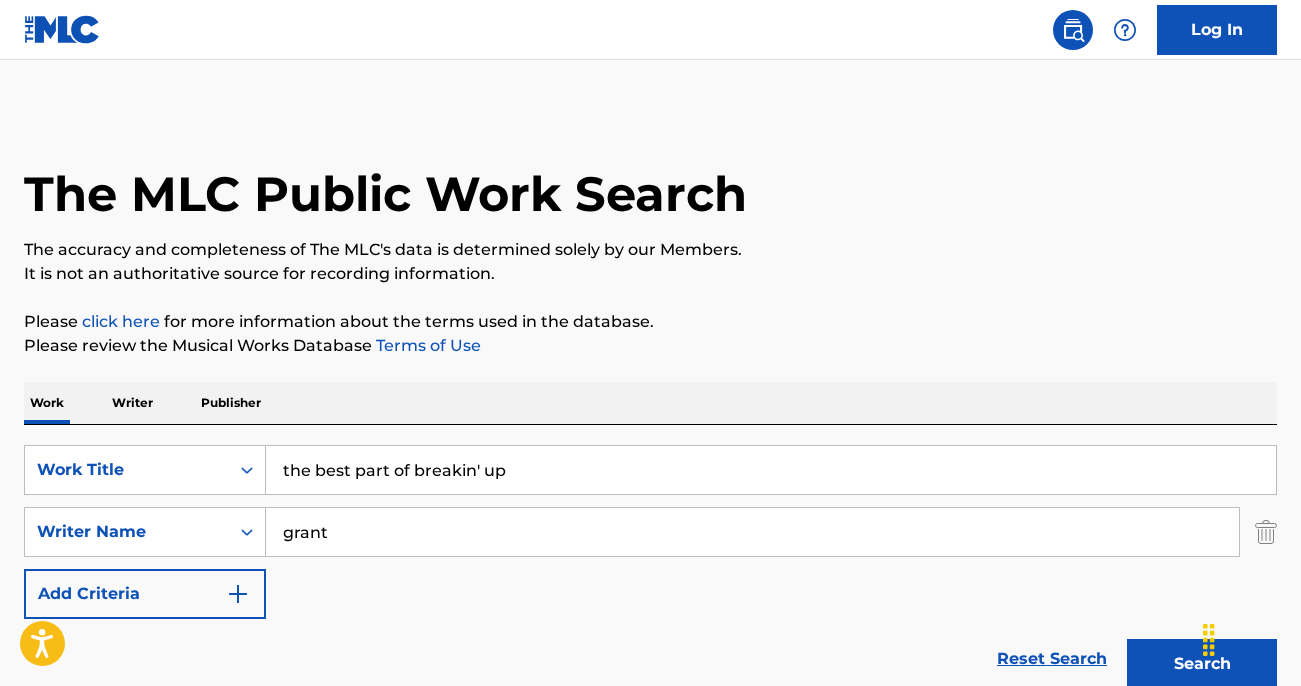 type on "the best part of breakin' up" 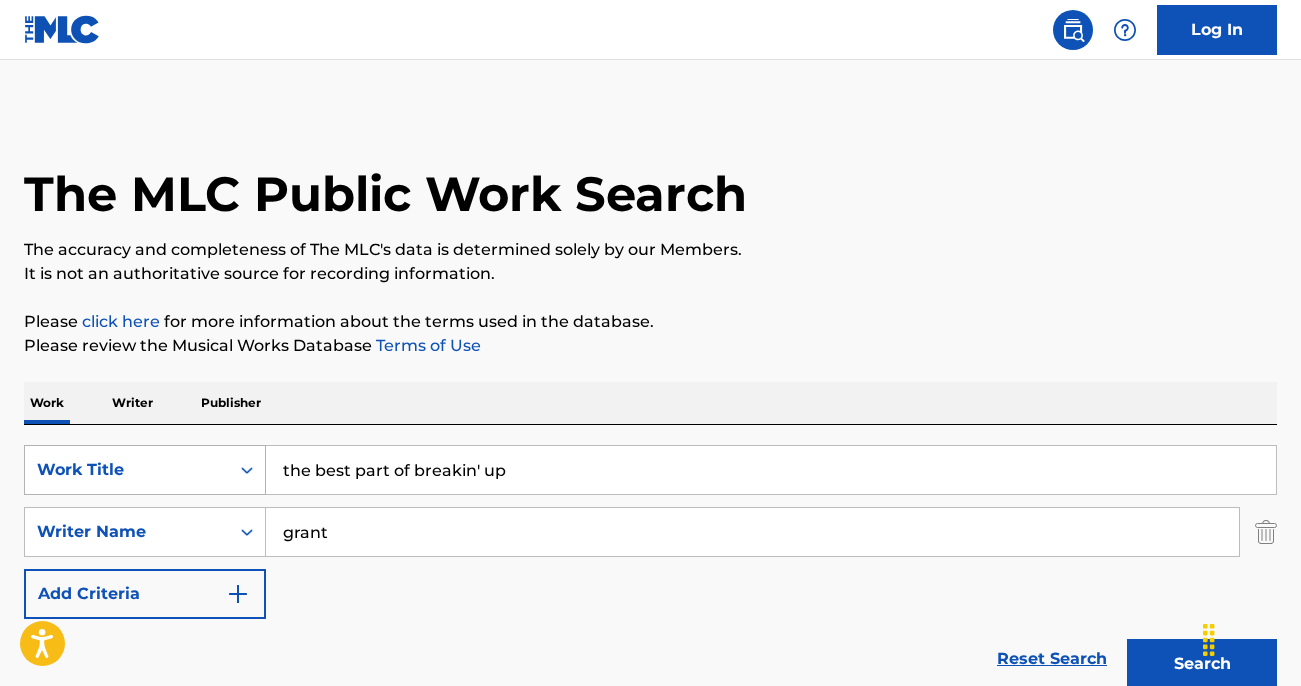 drag, startPoint x: 341, startPoint y: 531, endPoint x: 134, endPoint y: 461, distance: 218.51544 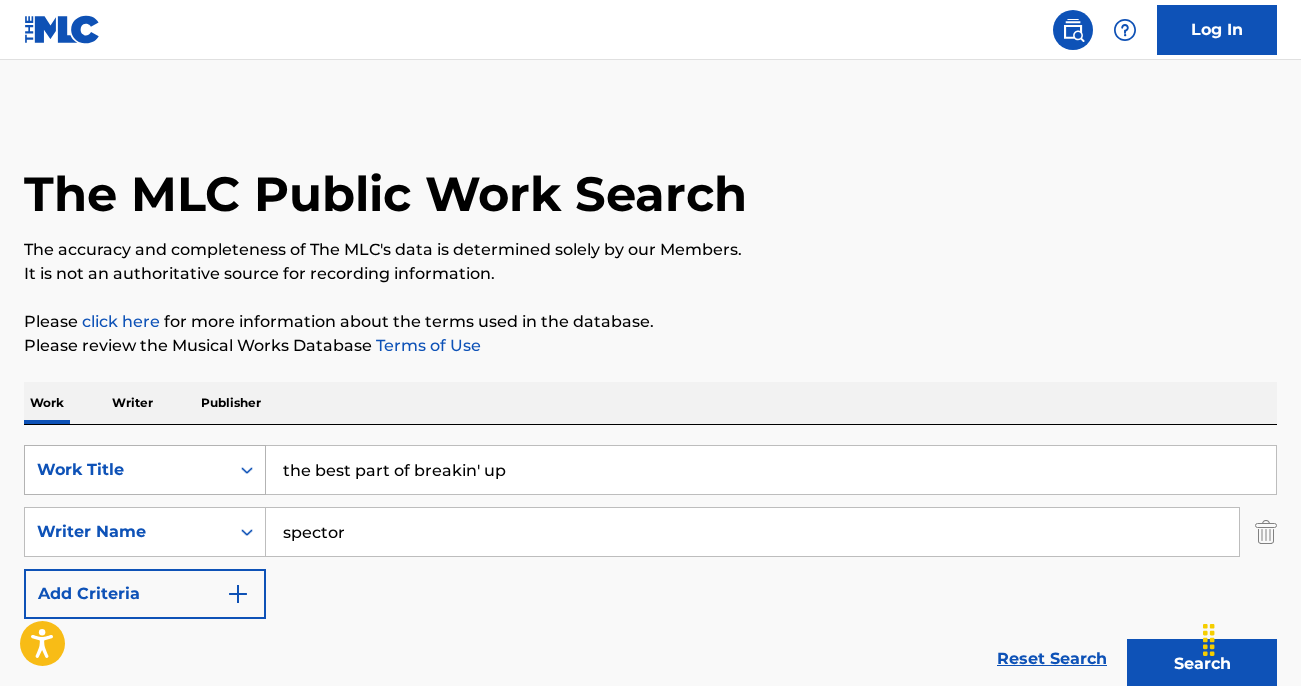 type on "spector" 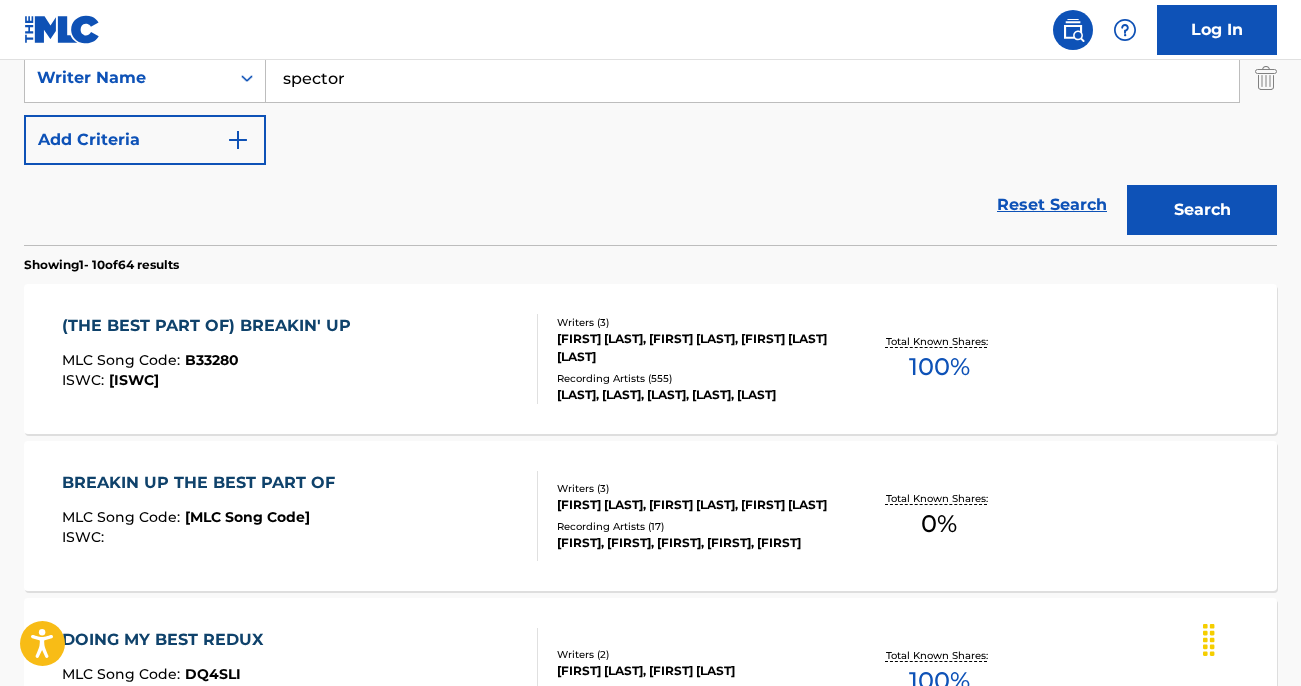 scroll, scrollTop: 457, scrollLeft: 0, axis: vertical 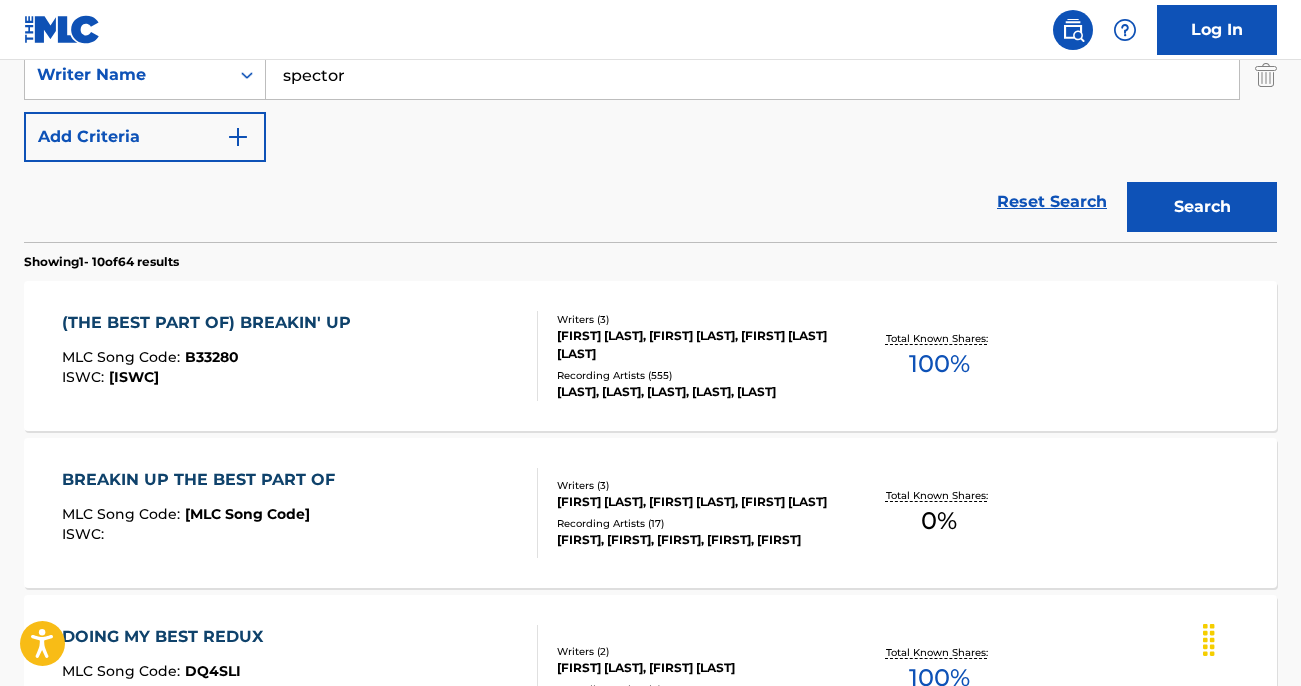 click on "[FIRST] [LAST], [FIRST] [LAST], [FIRST] [LAST] [LAST]" at bounding box center [696, 345] 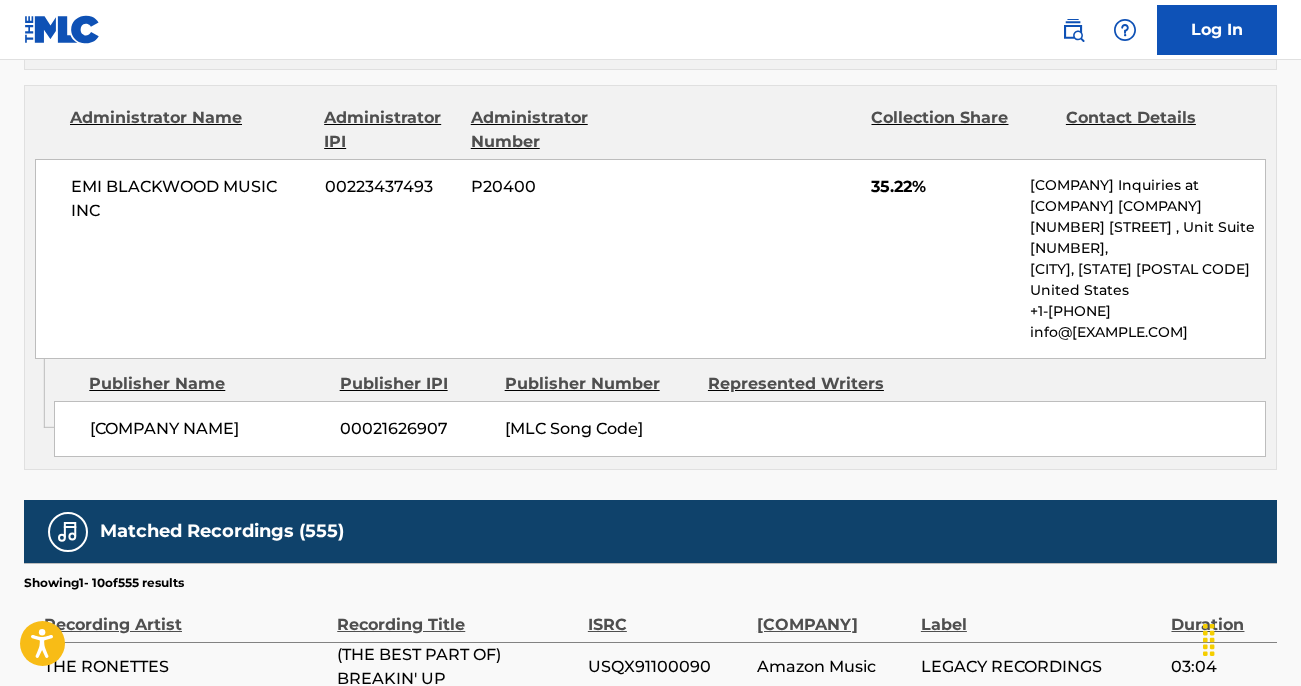 scroll, scrollTop: 1531, scrollLeft: 0, axis: vertical 